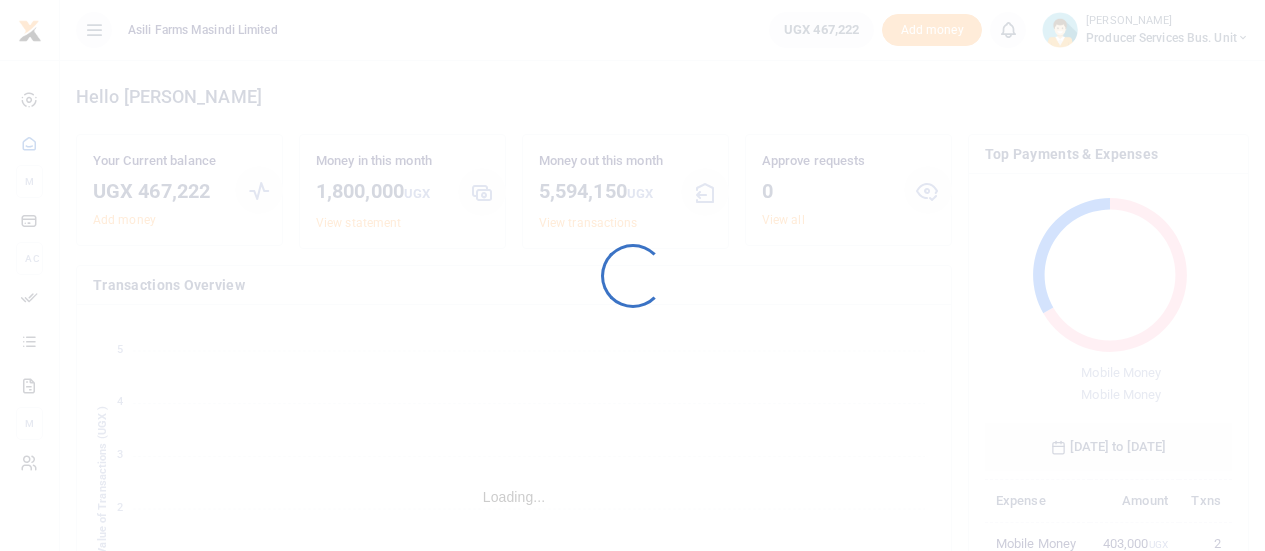 scroll, scrollTop: 0, scrollLeft: 0, axis: both 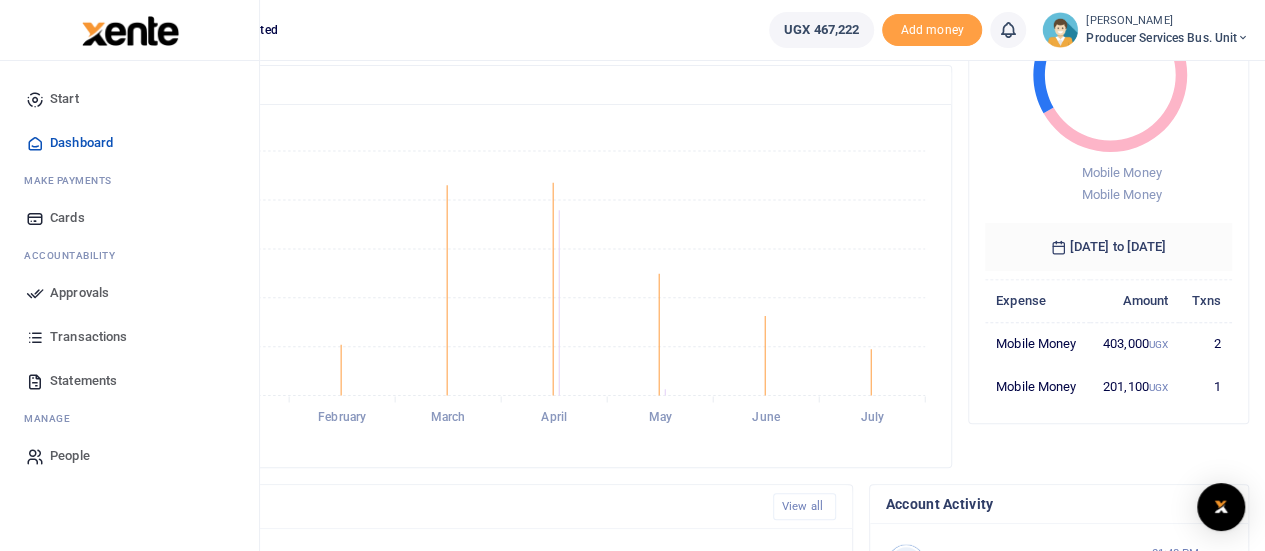 click on "Transactions" at bounding box center (88, 337) 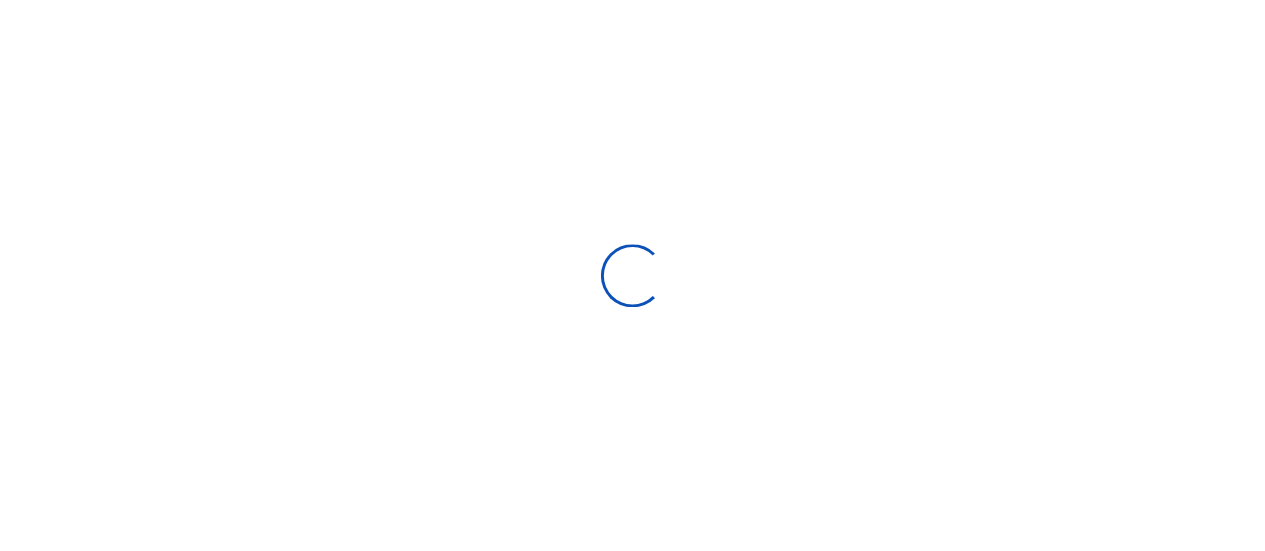 scroll, scrollTop: 0, scrollLeft: 0, axis: both 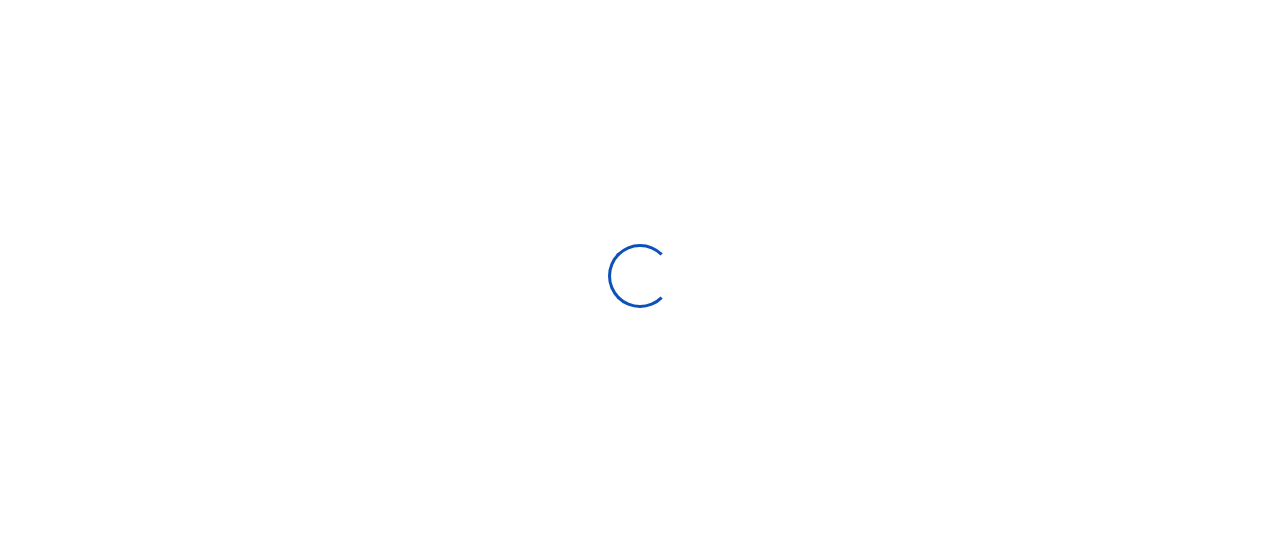 select 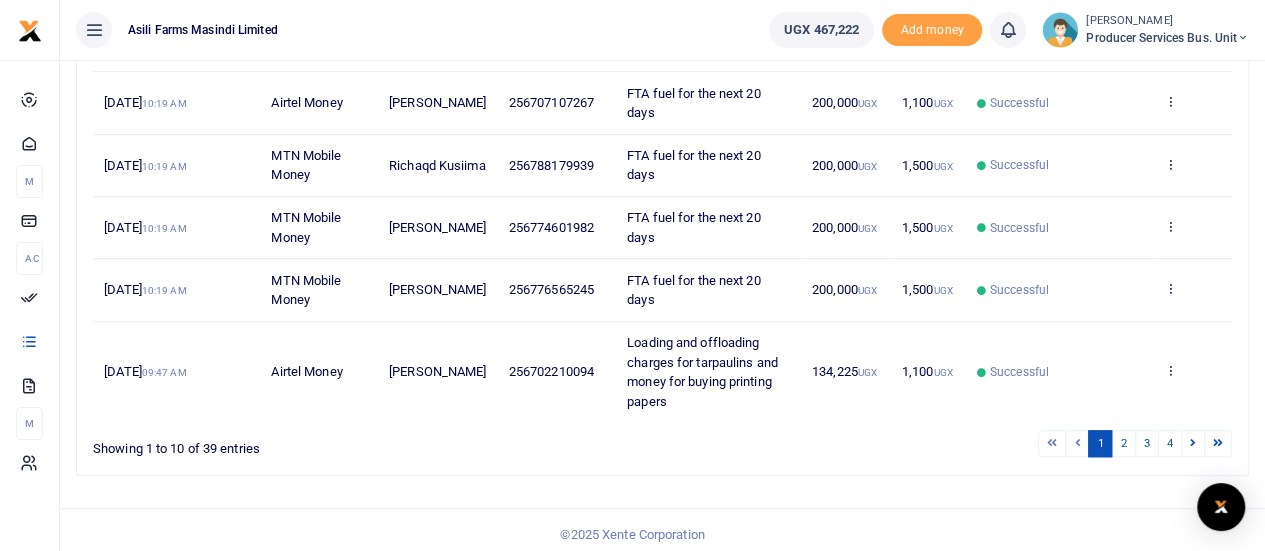 scroll, scrollTop: 616, scrollLeft: 0, axis: vertical 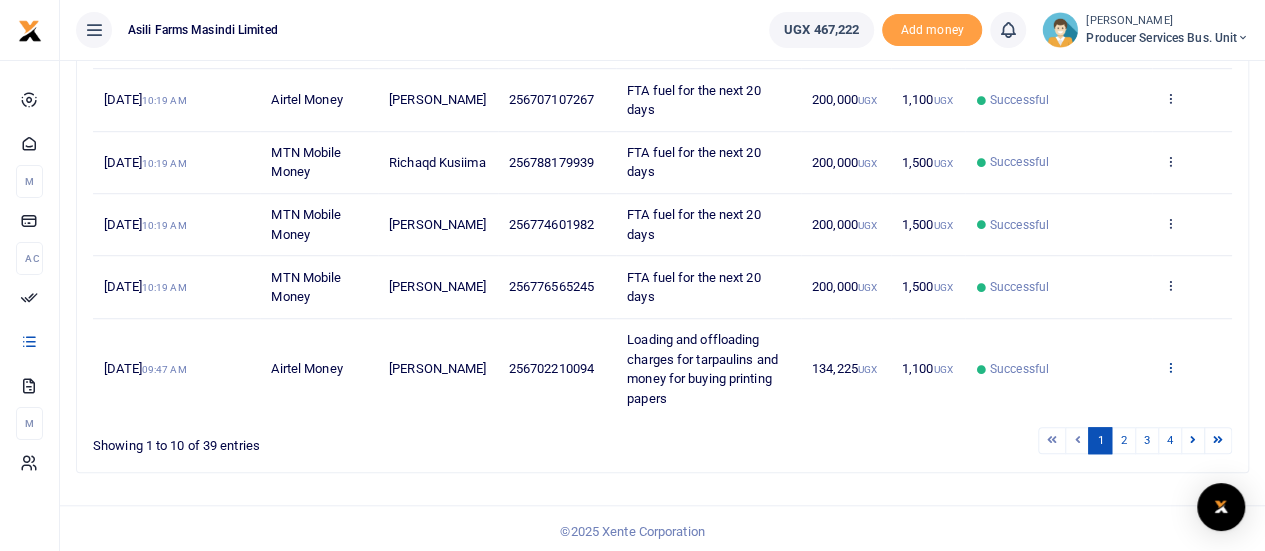 click at bounding box center (1169, 367) 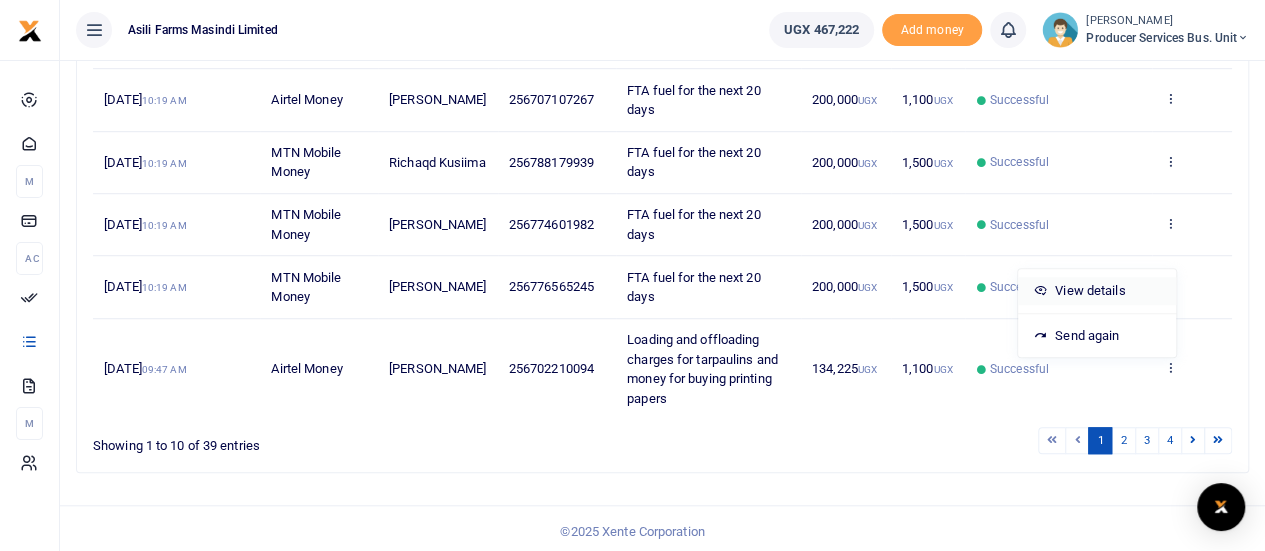 click on "View details" at bounding box center [1097, 291] 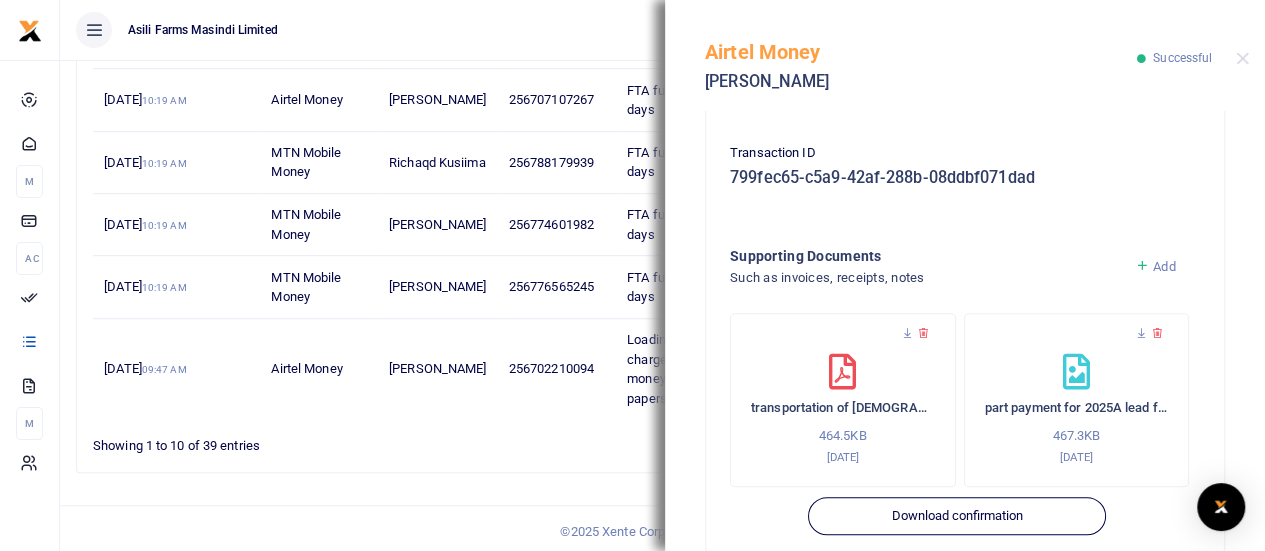 scroll, scrollTop: 693, scrollLeft: 0, axis: vertical 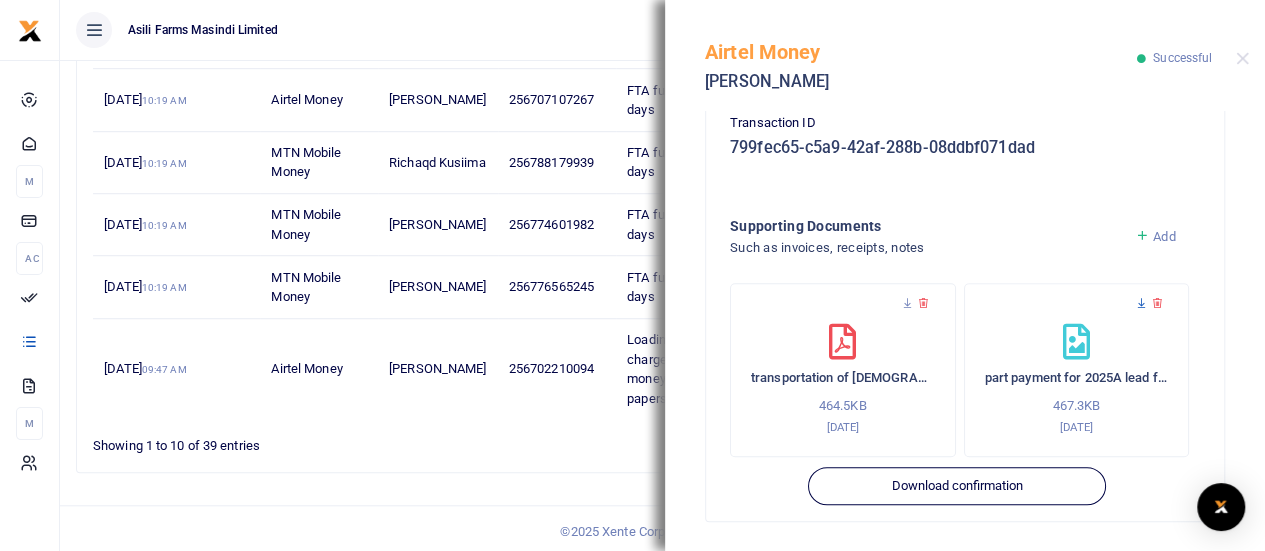 click at bounding box center (1141, 303) 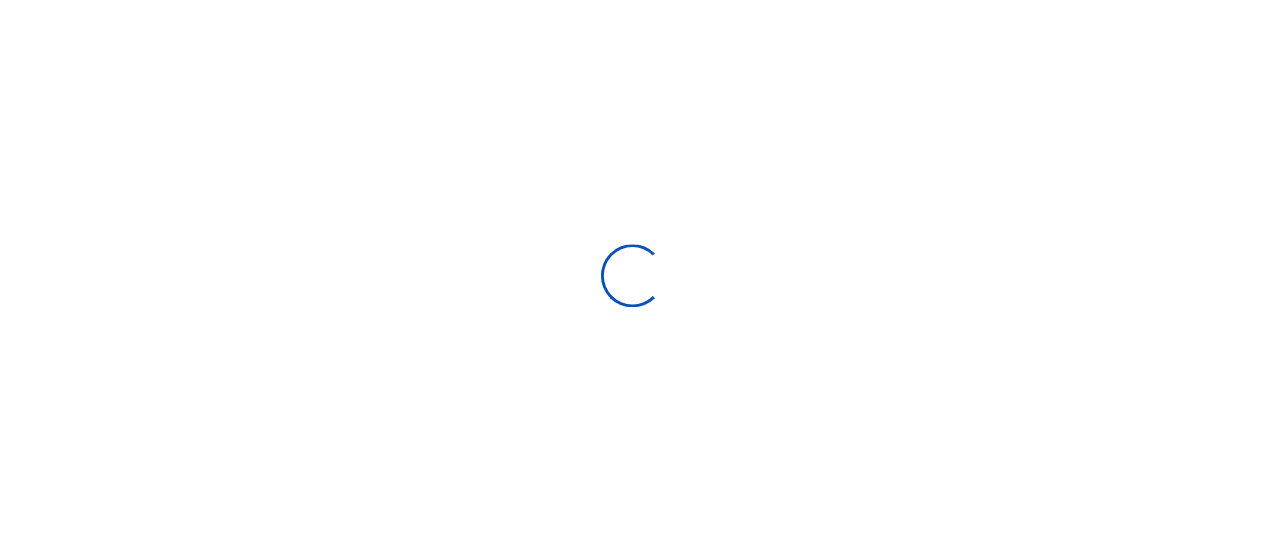 scroll, scrollTop: 0, scrollLeft: 0, axis: both 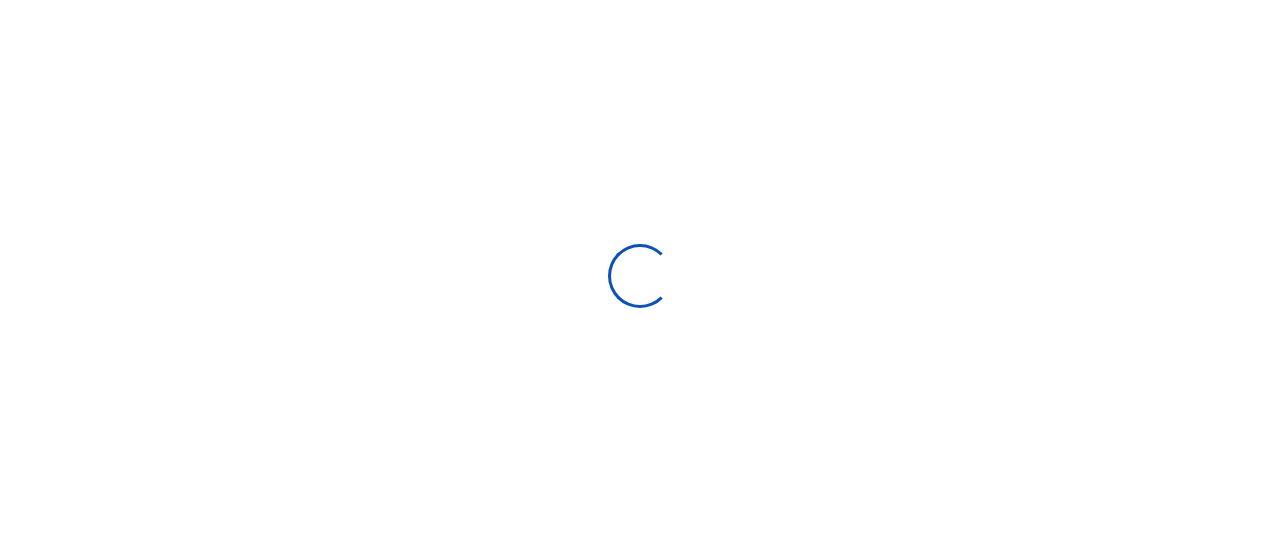 type on "[DATE] - [DATE]" 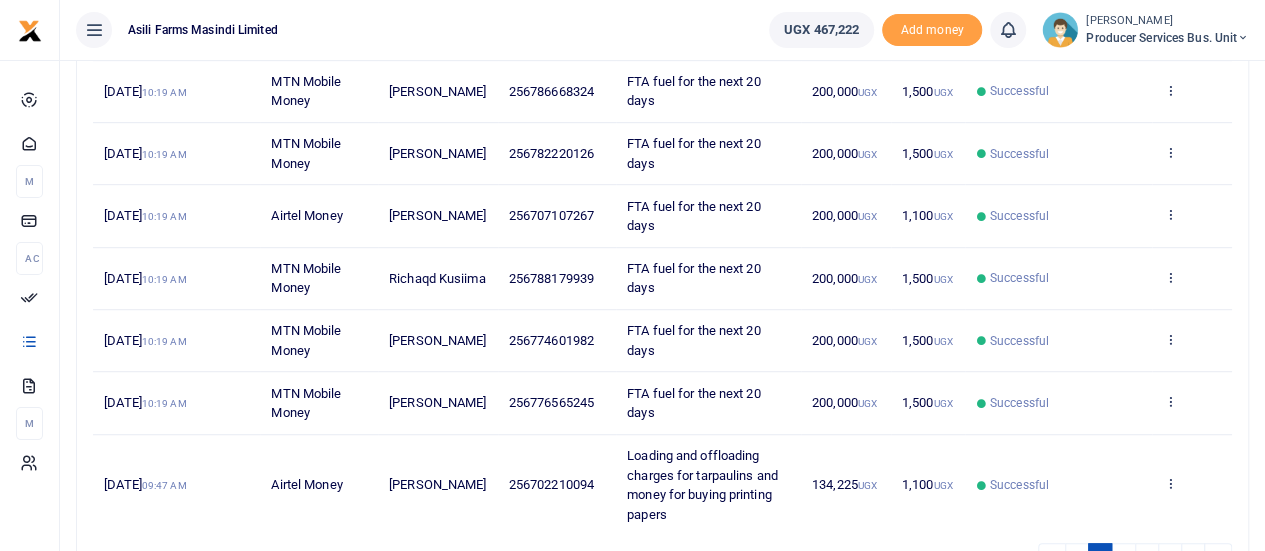 scroll, scrollTop: 616, scrollLeft: 0, axis: vertical 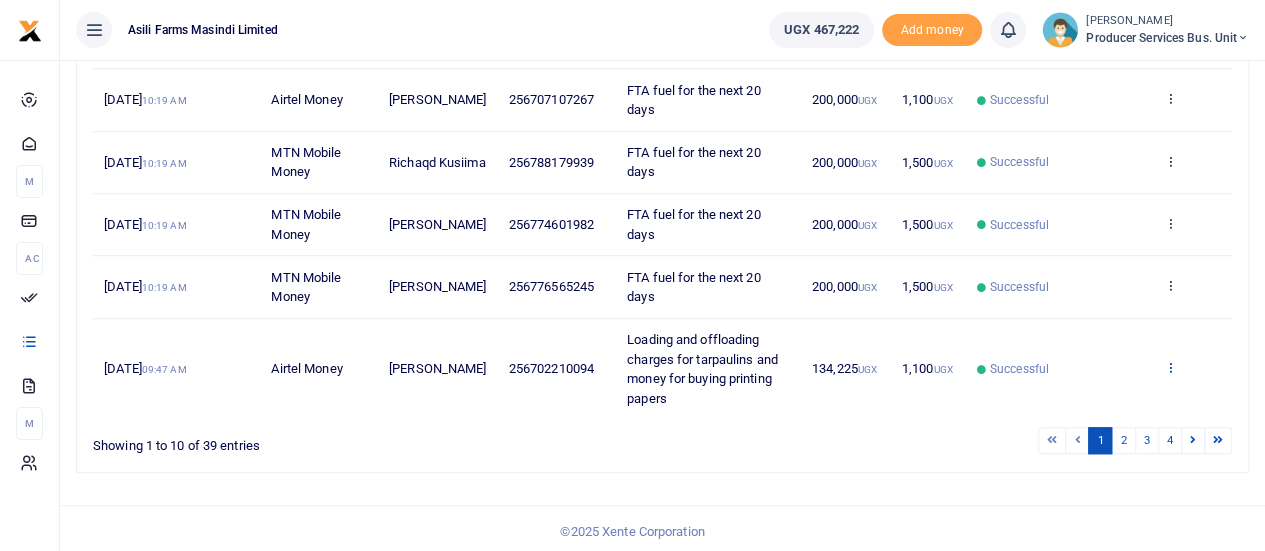 click at bounding box center (1169, 367) 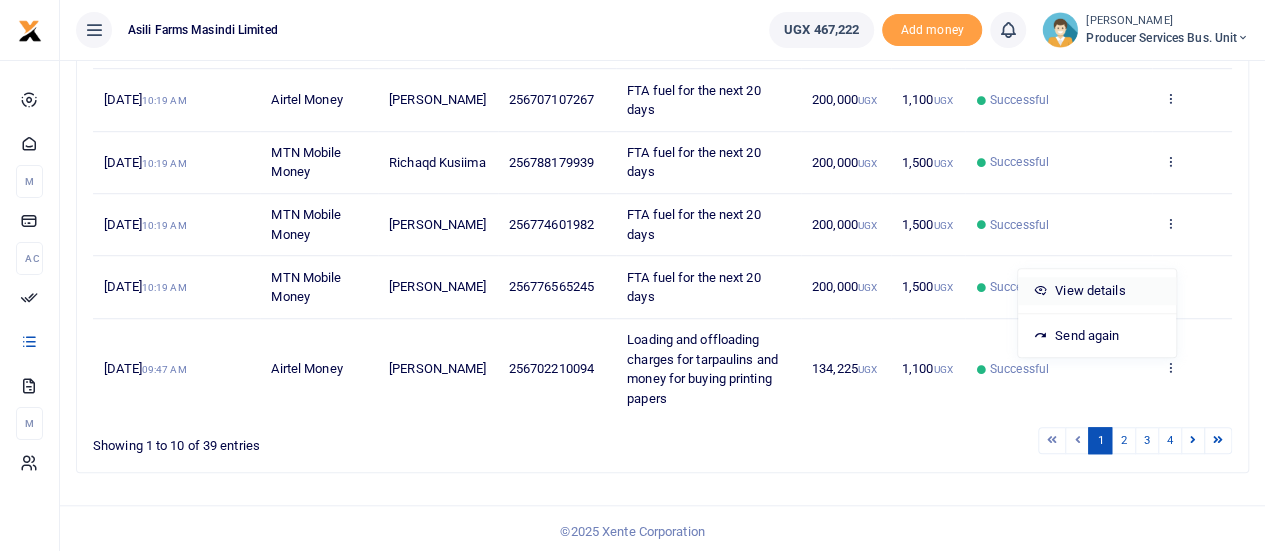 click on "View details" at bounding box center (1097, 291) 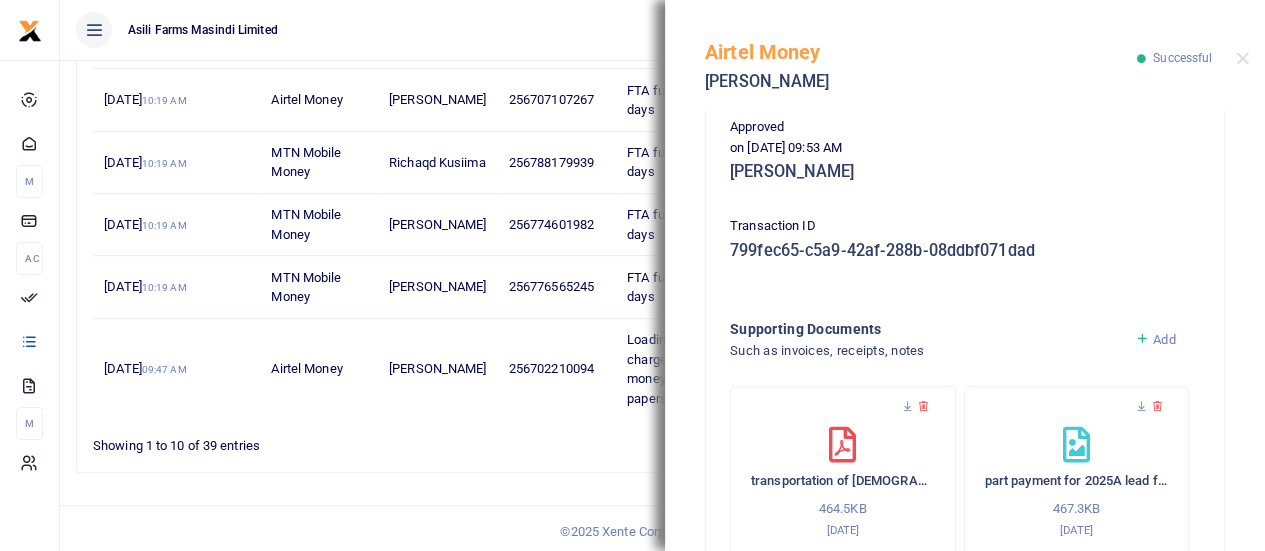 scroll, scrollTop: 693, scrollLeft: 0, axis: vertical 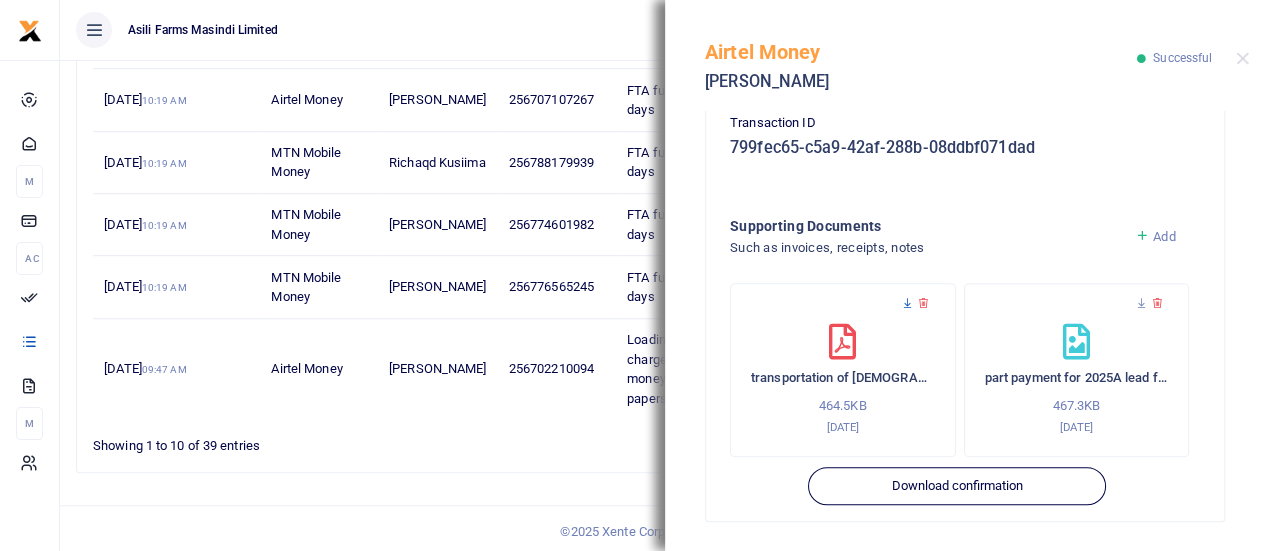 click at bounding box center [907, 303] 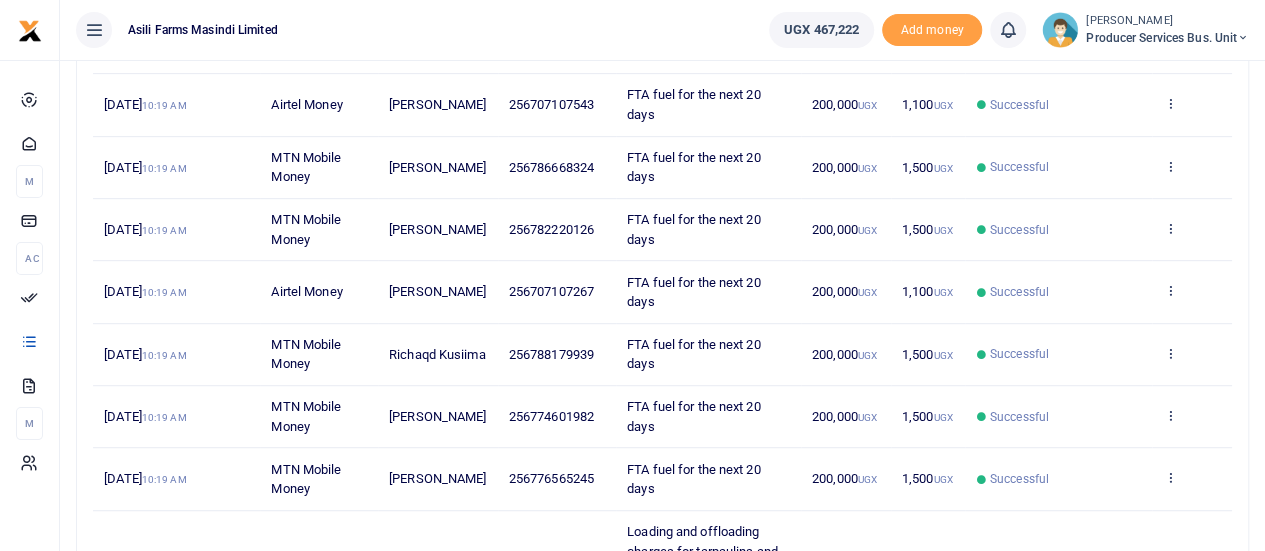 scroll, scrollTop: 616, scrollLeft: 0, axis: vertical 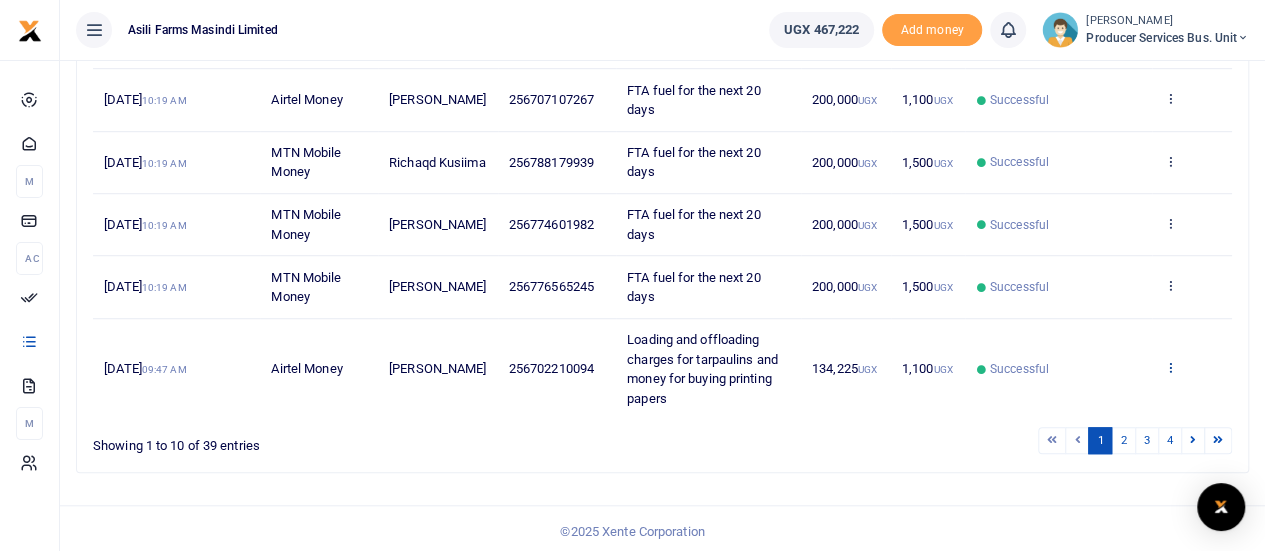 click at bounding box center (1169, 367) 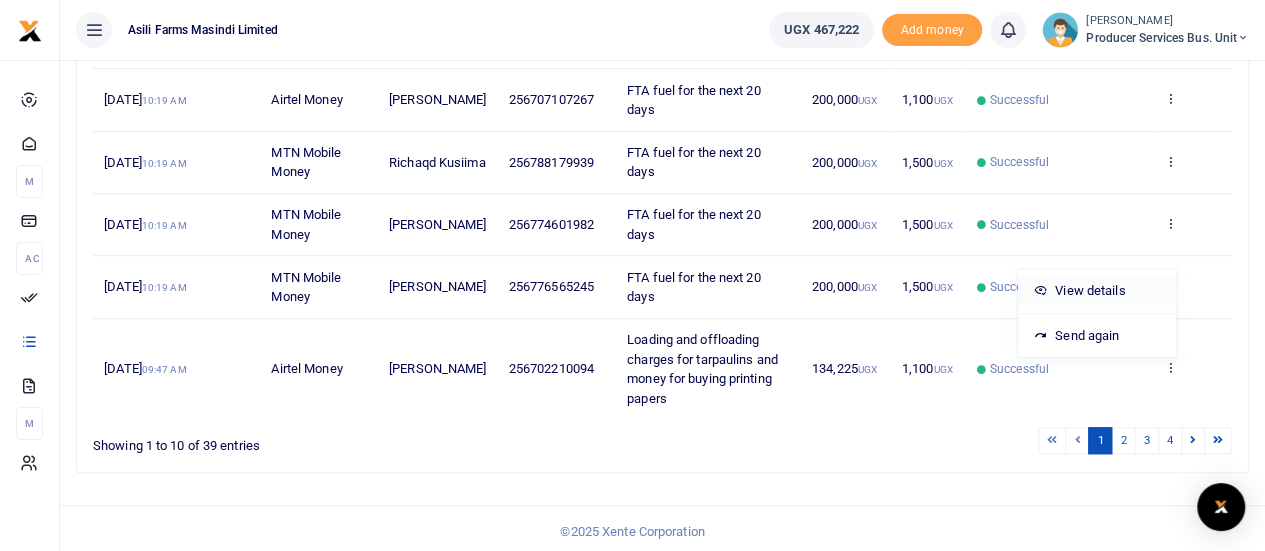 click on "View details" at bounding box center [1097, 291] 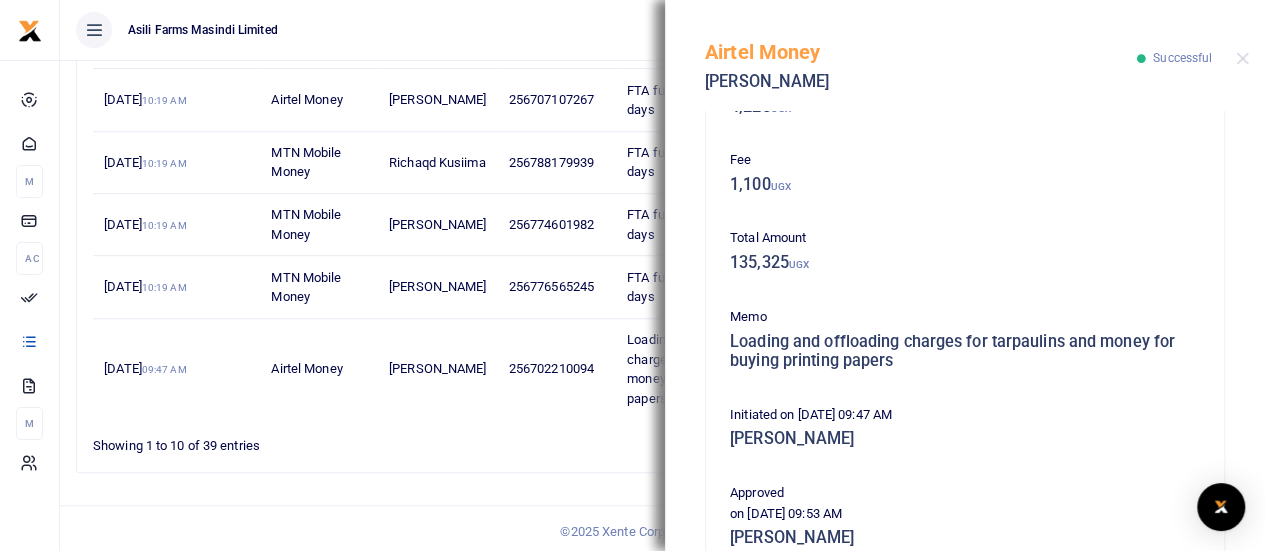 scroll, scrollTop: 193, scrollLeft: 0, axis: vertical 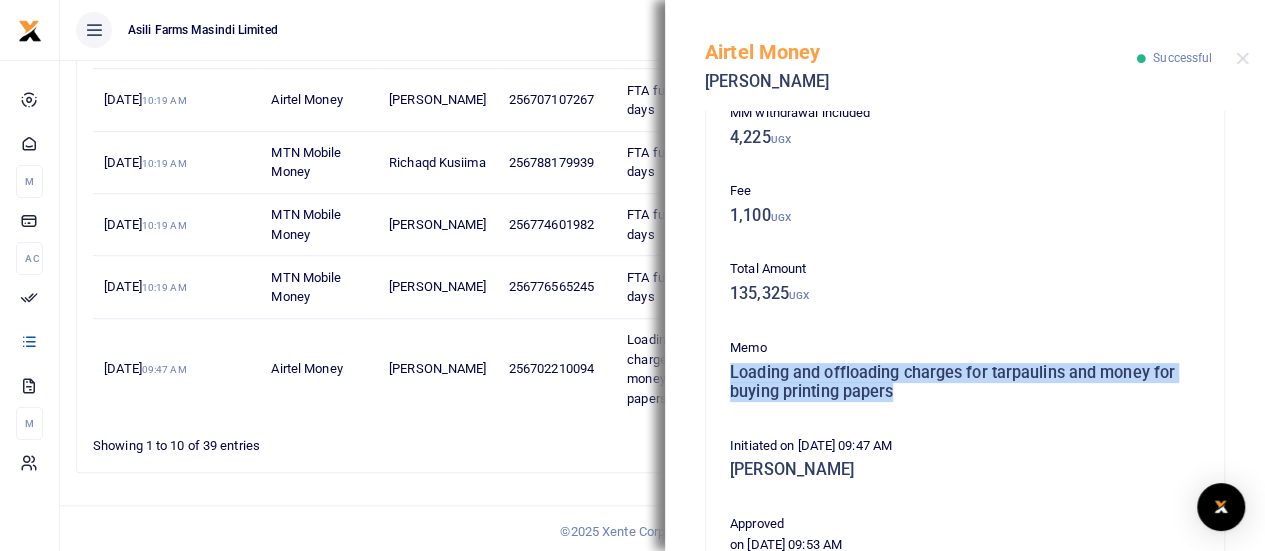 drag, startPoint x: 894, startPoint y: 391, endPoint x: 727, endPoint y: 377, distance: 167.5858 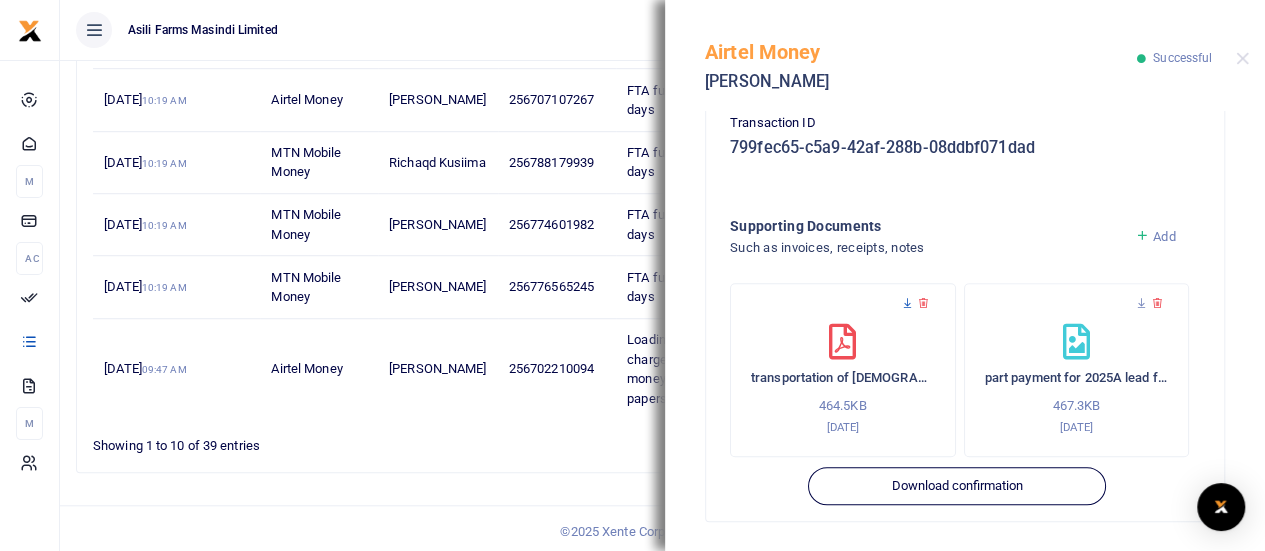 click at bounding box center [907, 303] 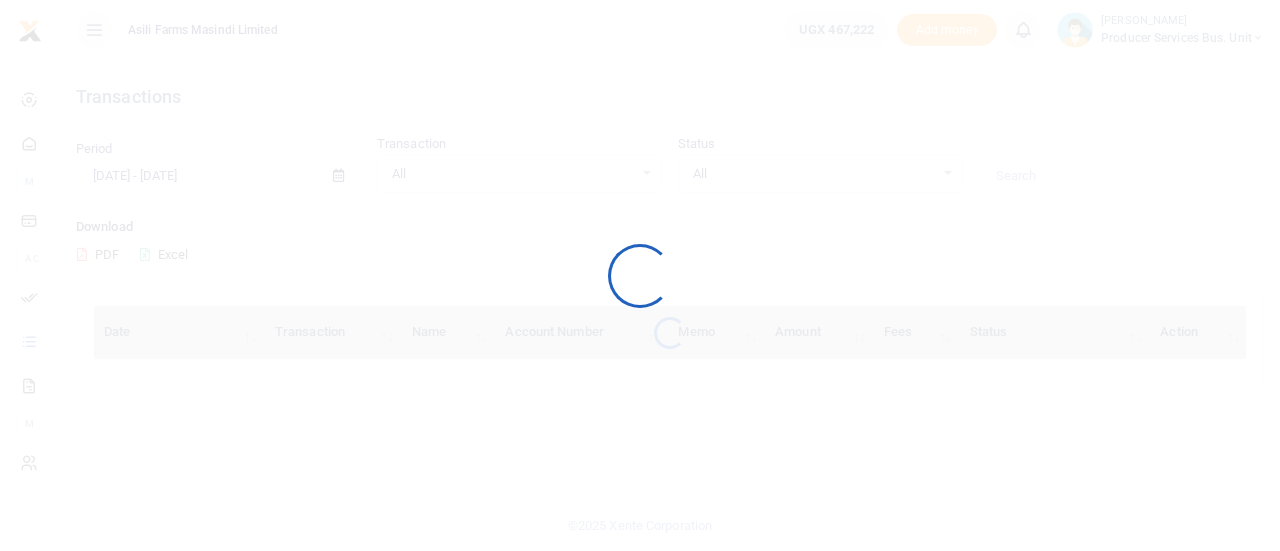 scroll, scrollTop: 0, scrollLeft: 0, axis: both 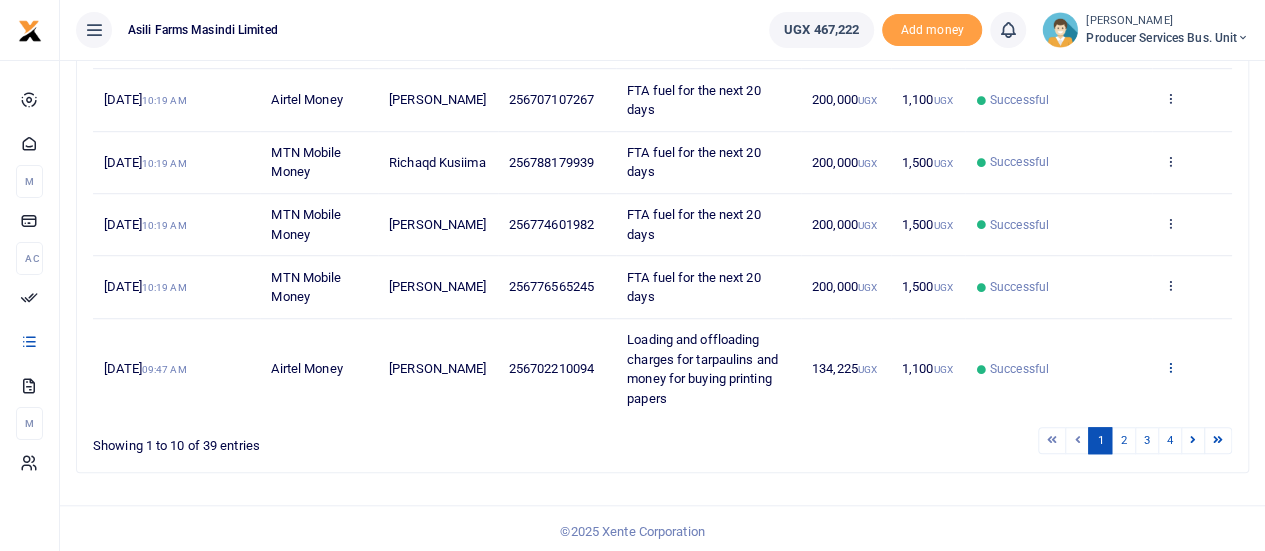 click at bounding box center (1169, 367) 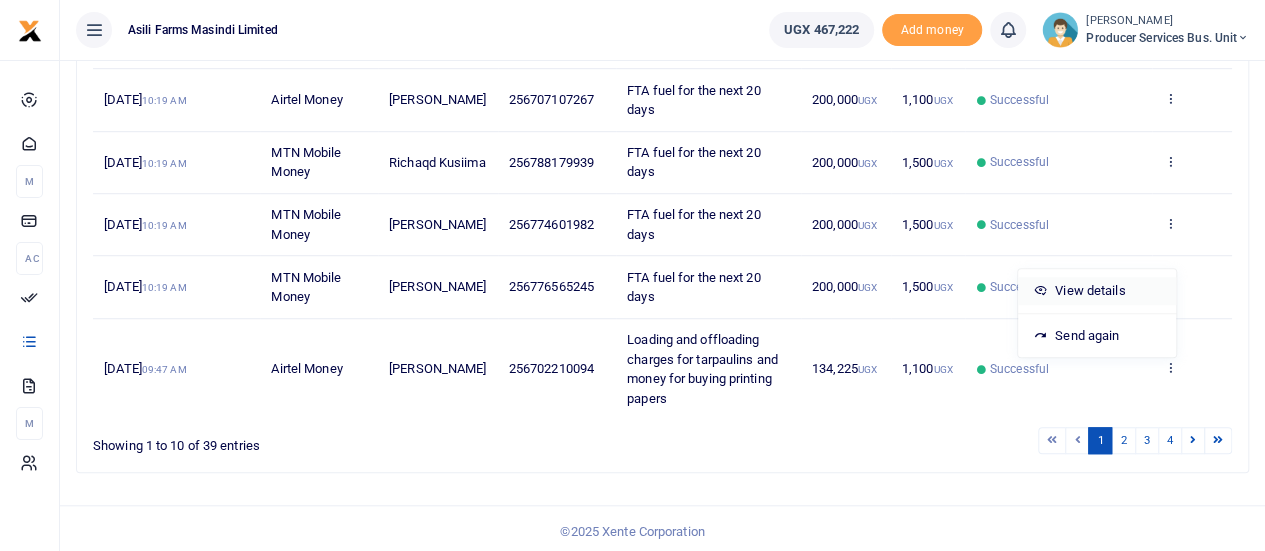 click on "View details" at bounding box center [1097, 291] 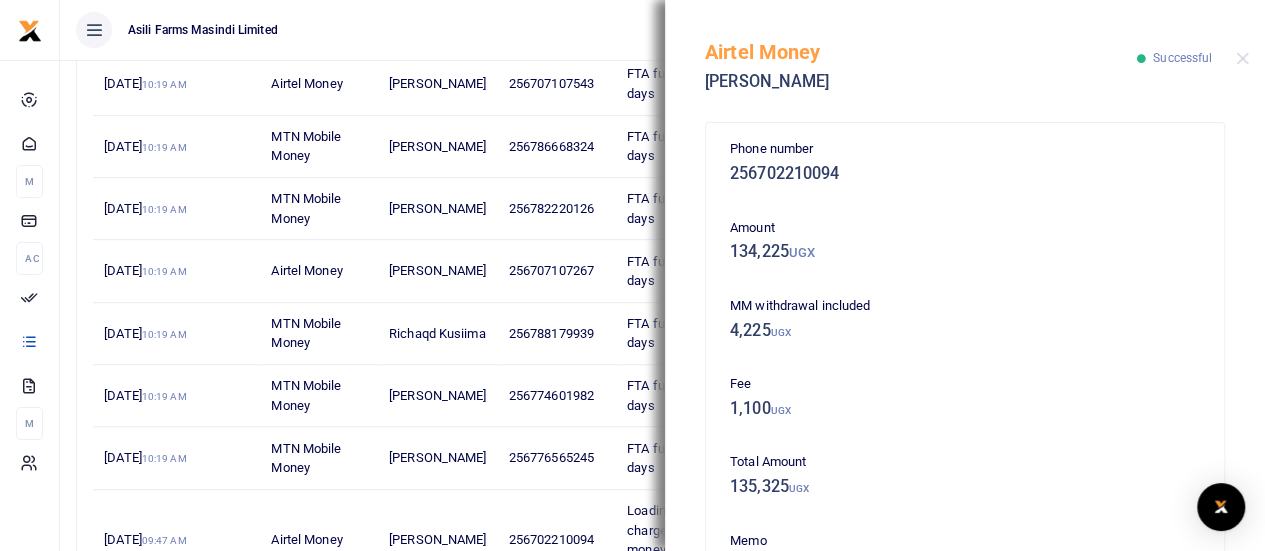 scroll, scrollTop: 416, scrollLeft: 0, axis: vertical 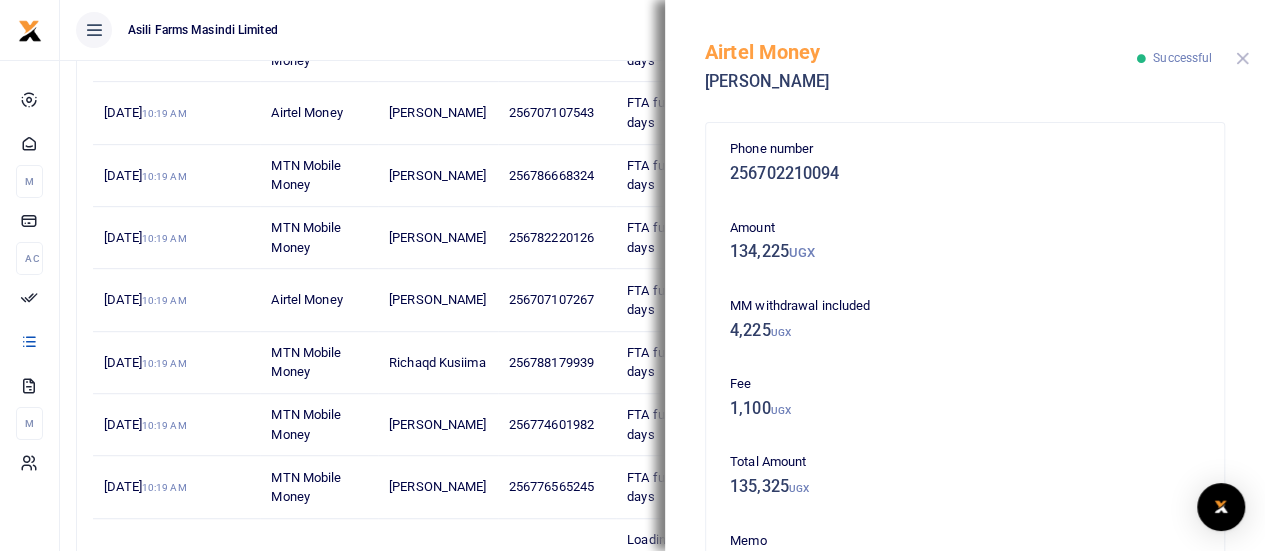 click at bounding box center (1242, 58) 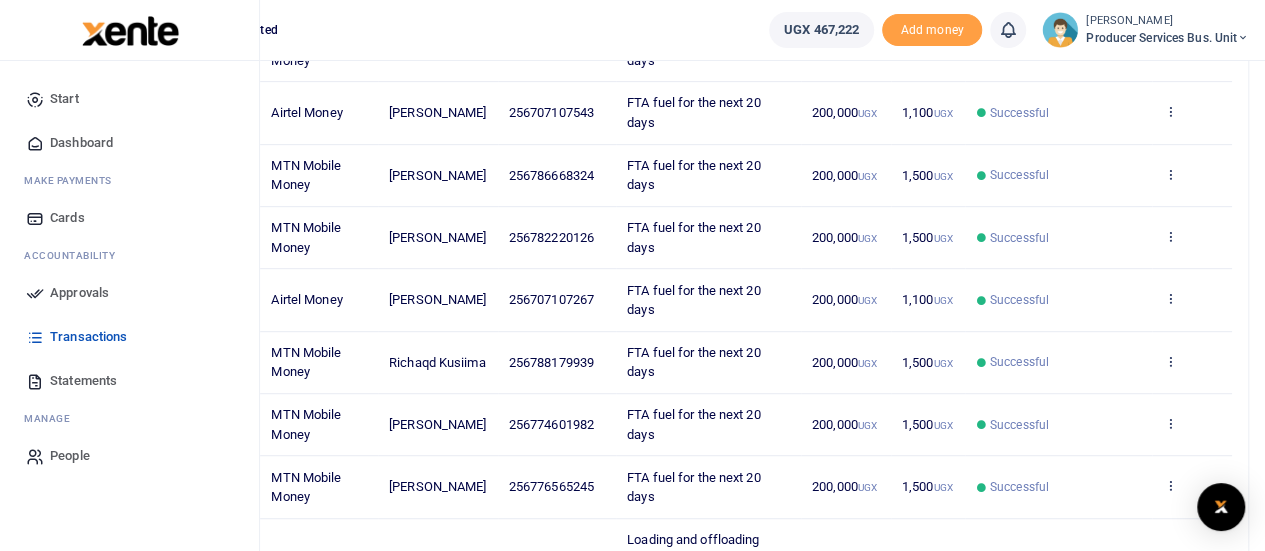 click on "Statements" at bounding box center (83, 381) 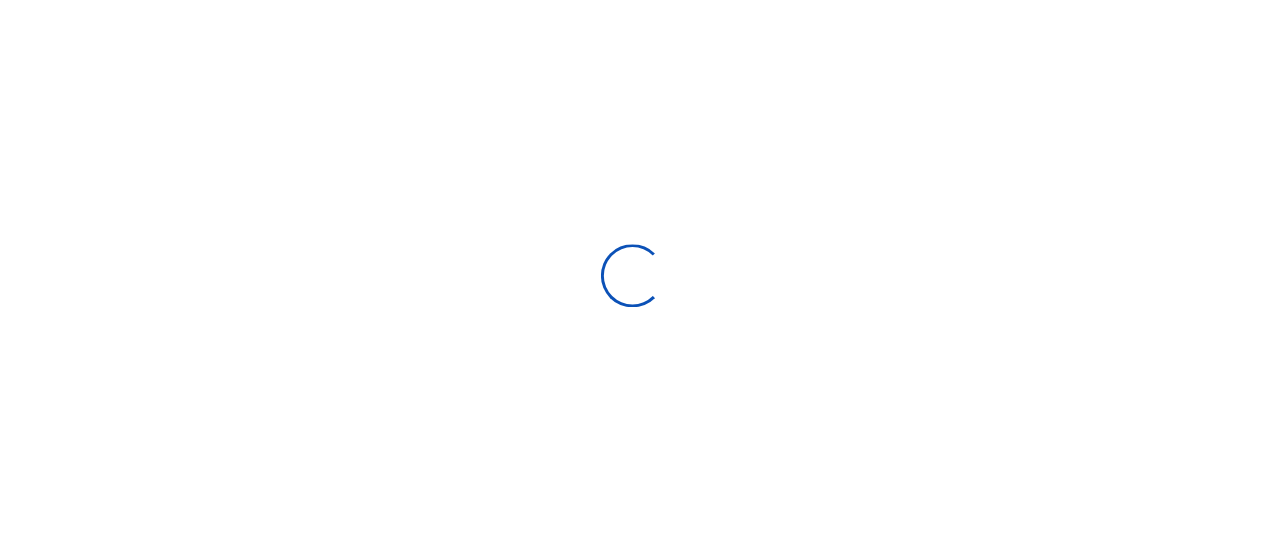 scroll, scrollTop: 0, scrollLeft: 0, axis: both 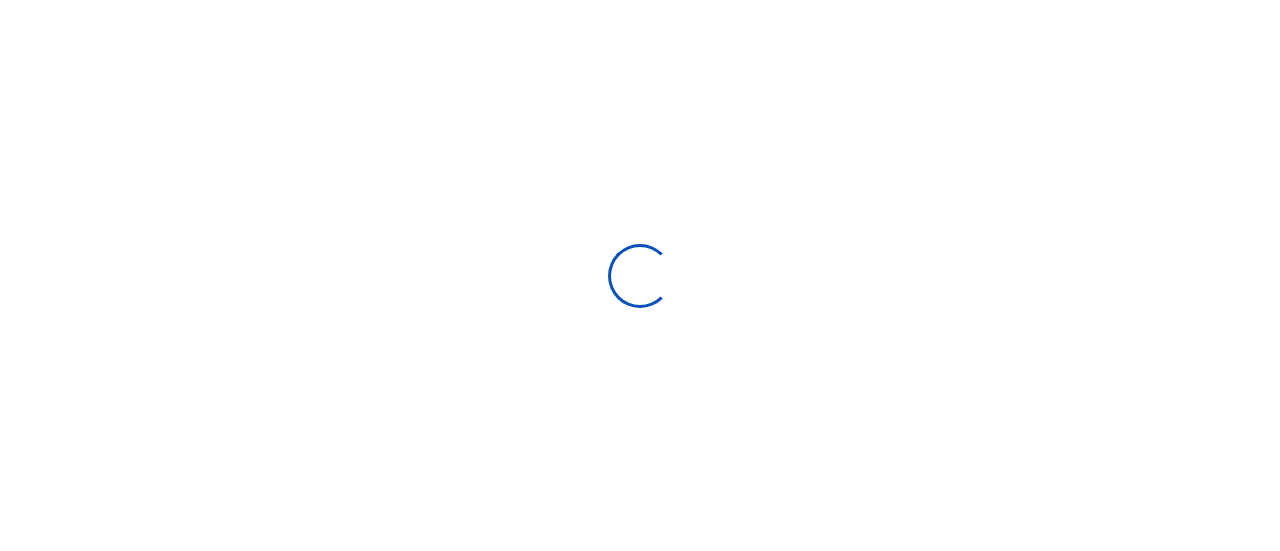 type on "[DATE] - [DATE]" 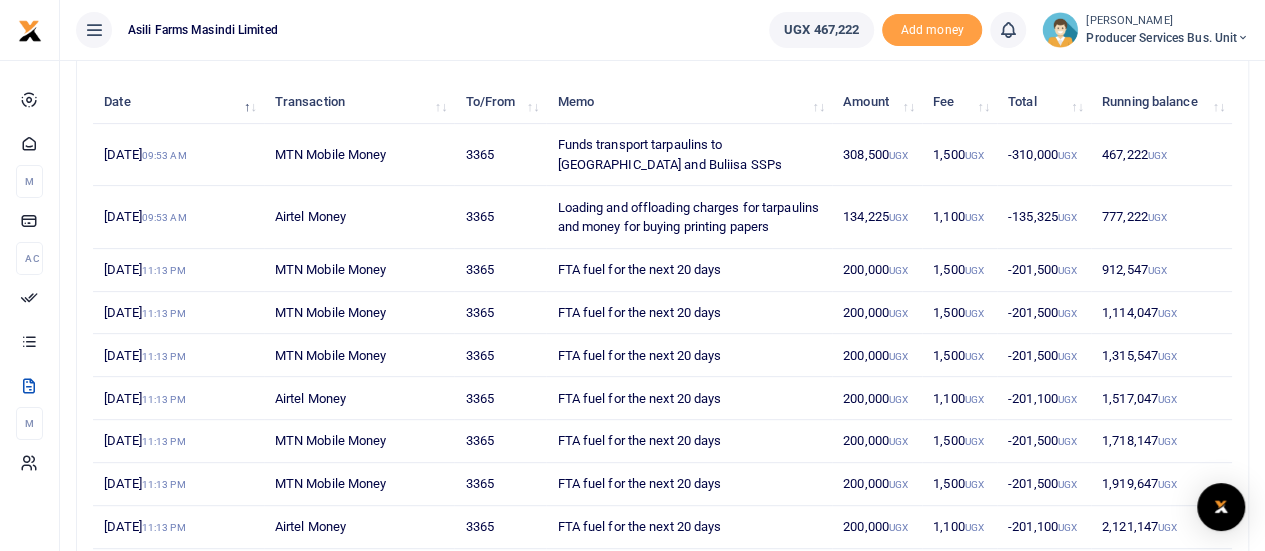 scroll, scrollTop: 200, scrollLeft: 0, axis: vertical 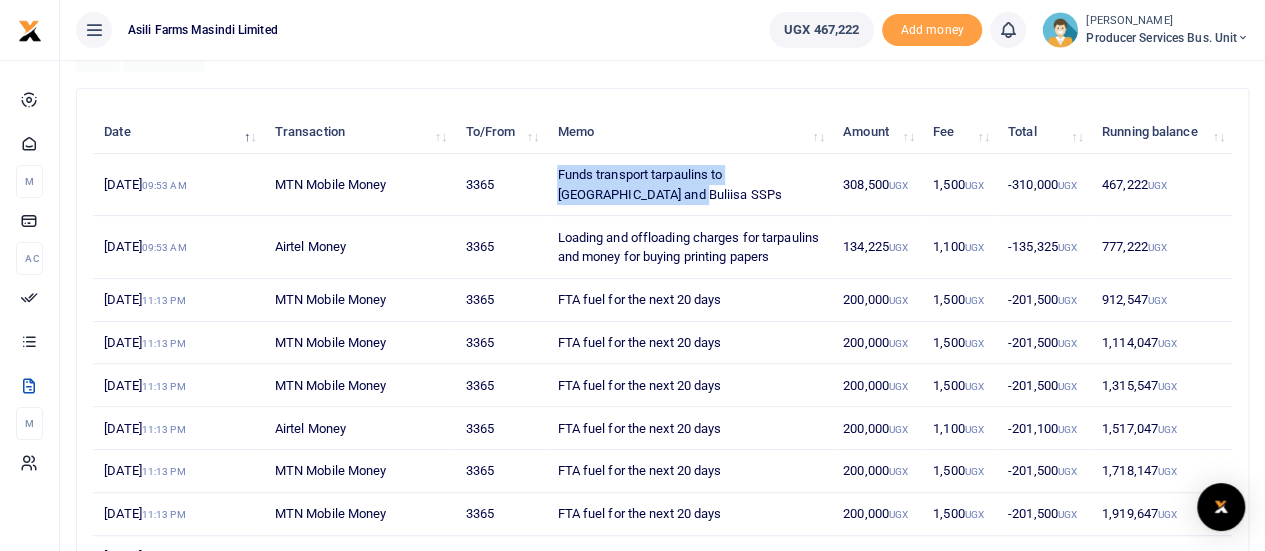 drag, startPoint x: 644, startPoint y: 194, endPoint x: 554, endPoint y: 173, distance: 92.417534 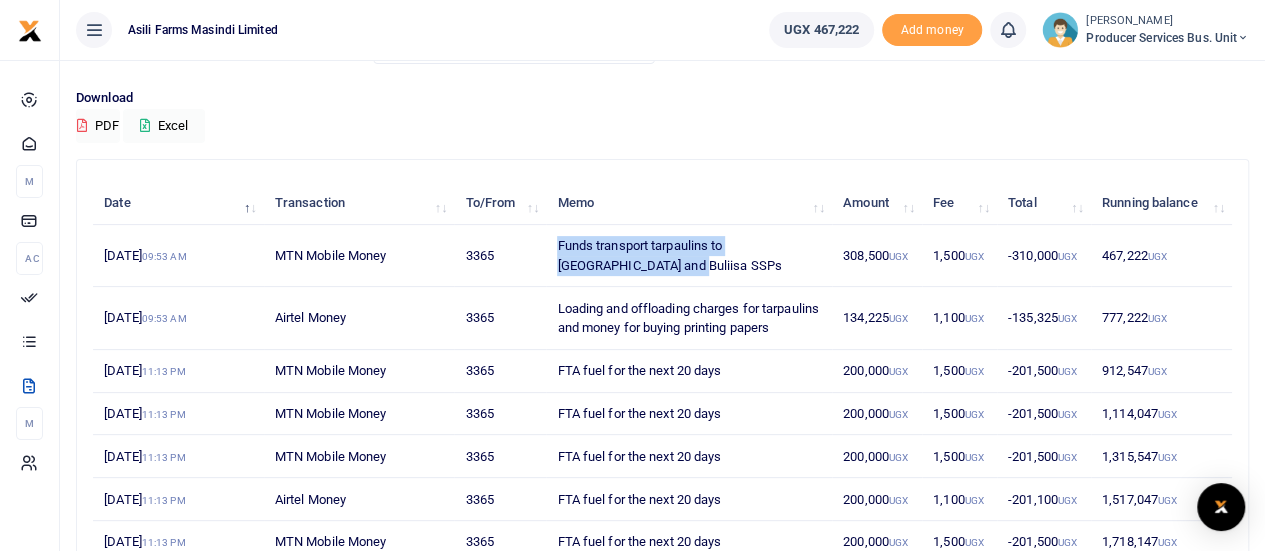 scroll, scrollTop: 100, scrollLeft: 0, axis: vertical 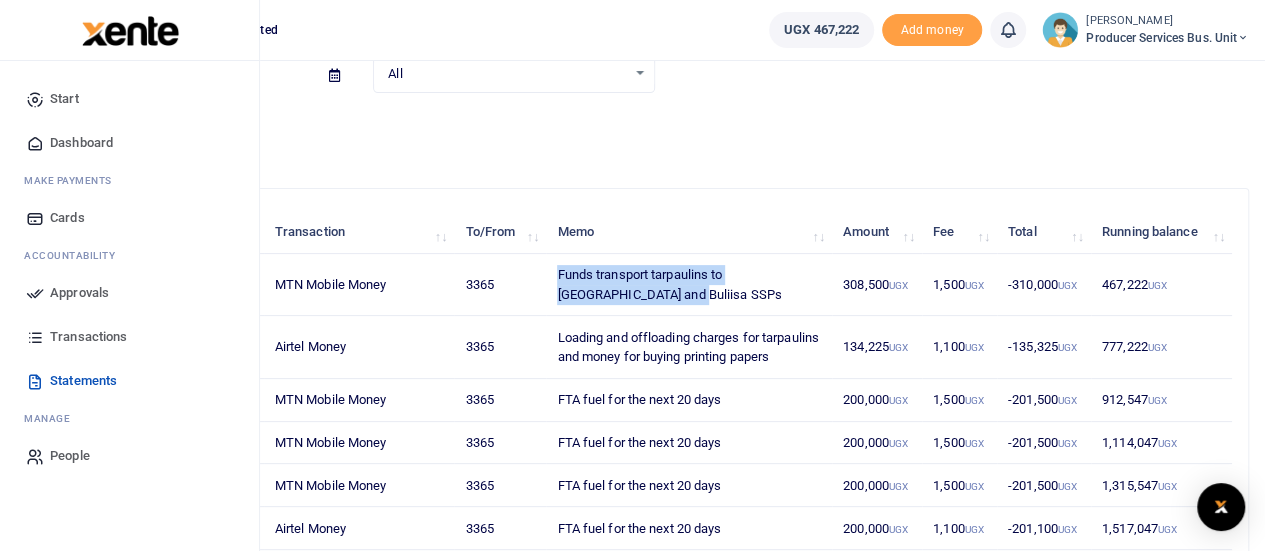 click on "Transactions" at bounding box center [88, 337] 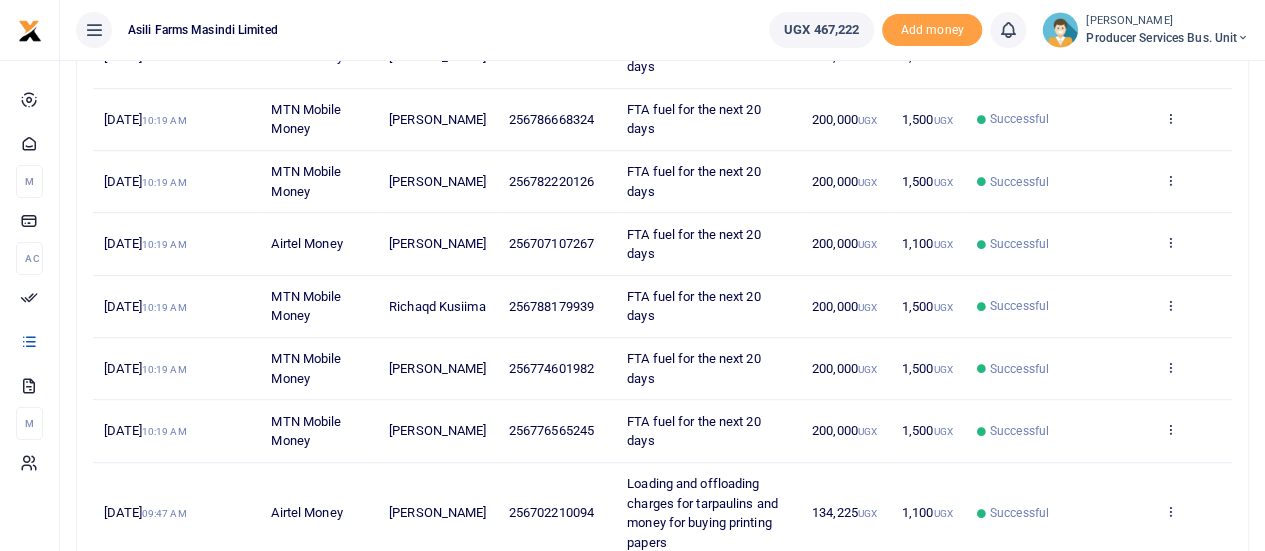 scroll, scrollTop: 600, scrollLeft: 0, axis: vertical 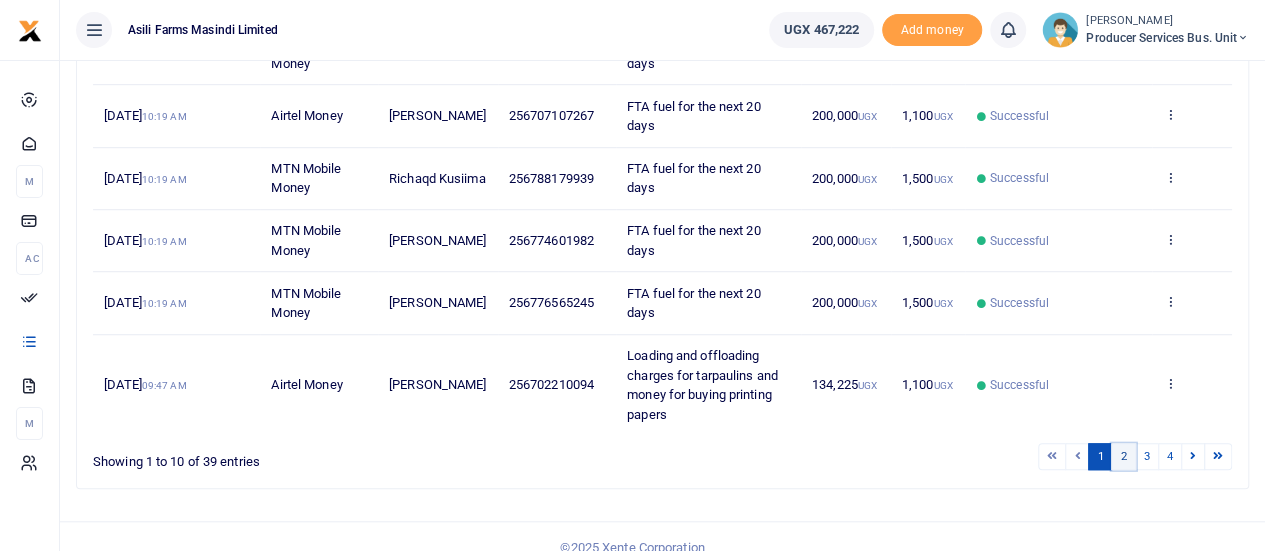 click on "2" at bounding box center (1123, 456) 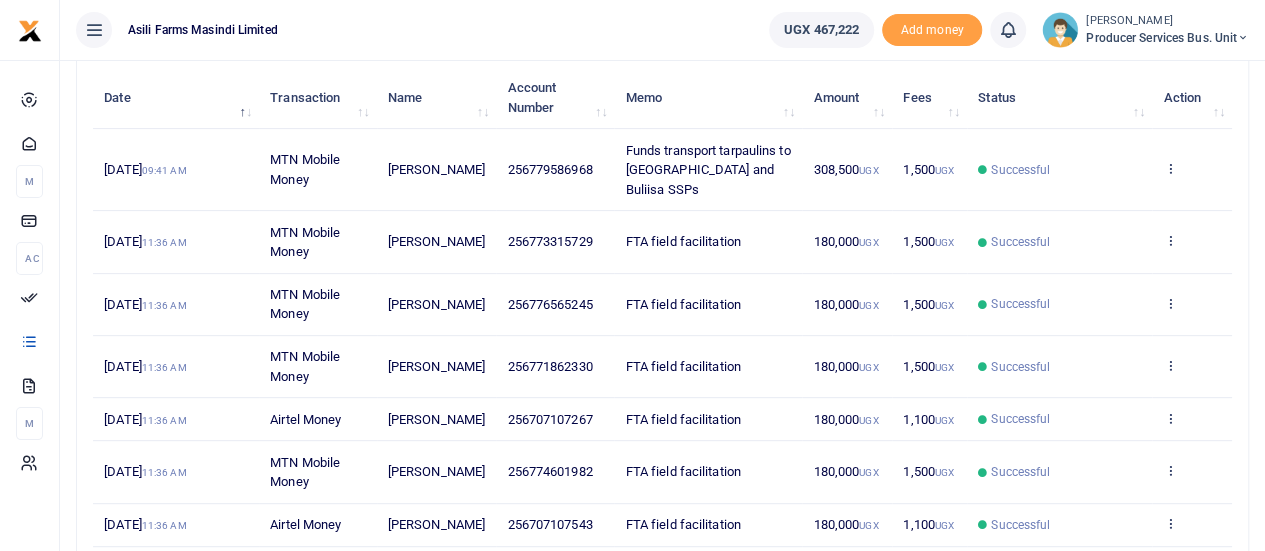 scroll, scrollTop: 0, scrollLeft: 0, axis: both 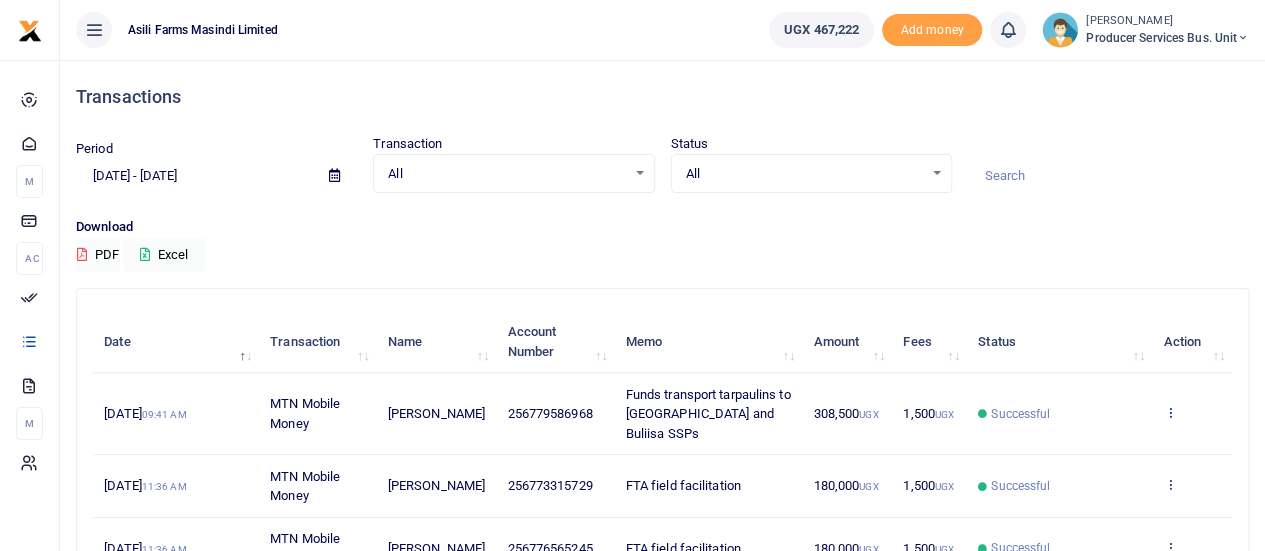 click at bounding box center [1169, 412] 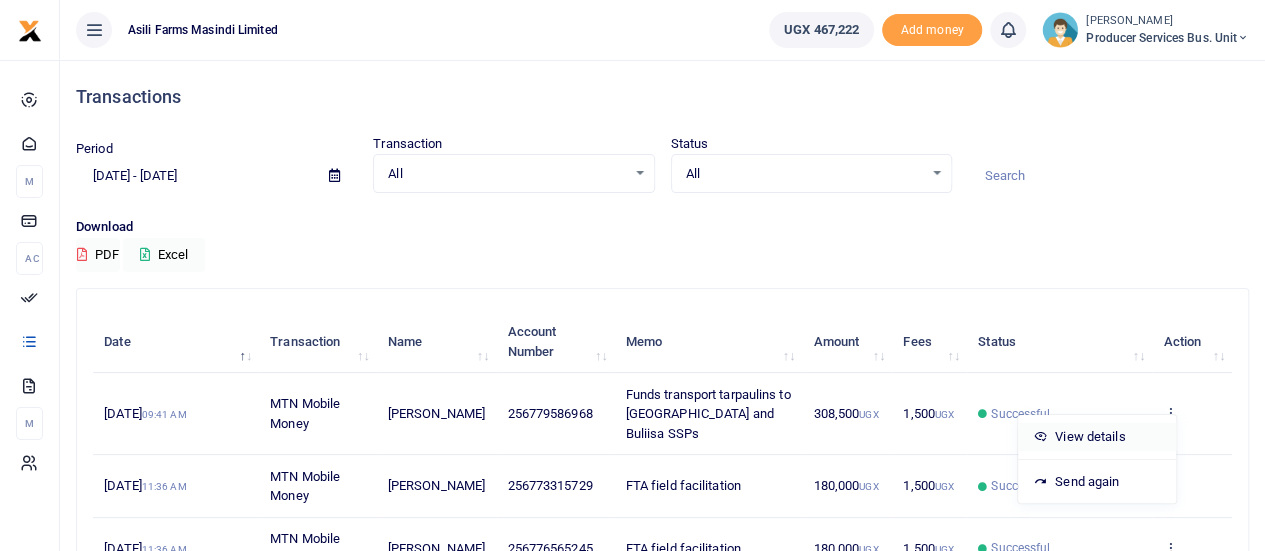 click on "View details" at bounding box center (1097, 437) 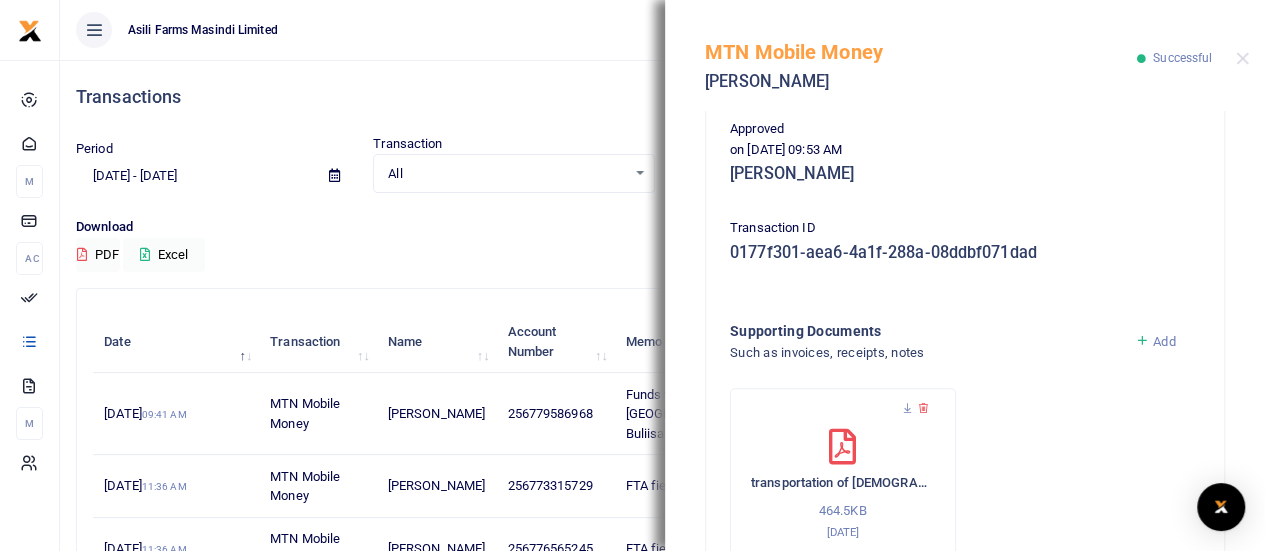 scroll, scrollTop: 600, scrollLeft: 0, axis: vertical 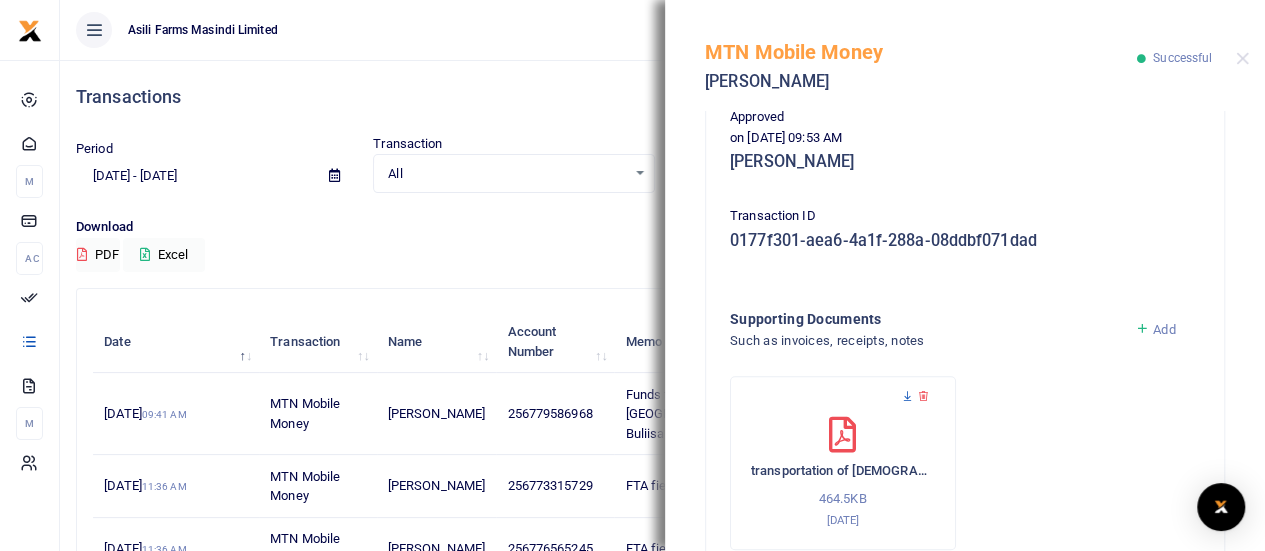 click at bounding box center [907, 396] 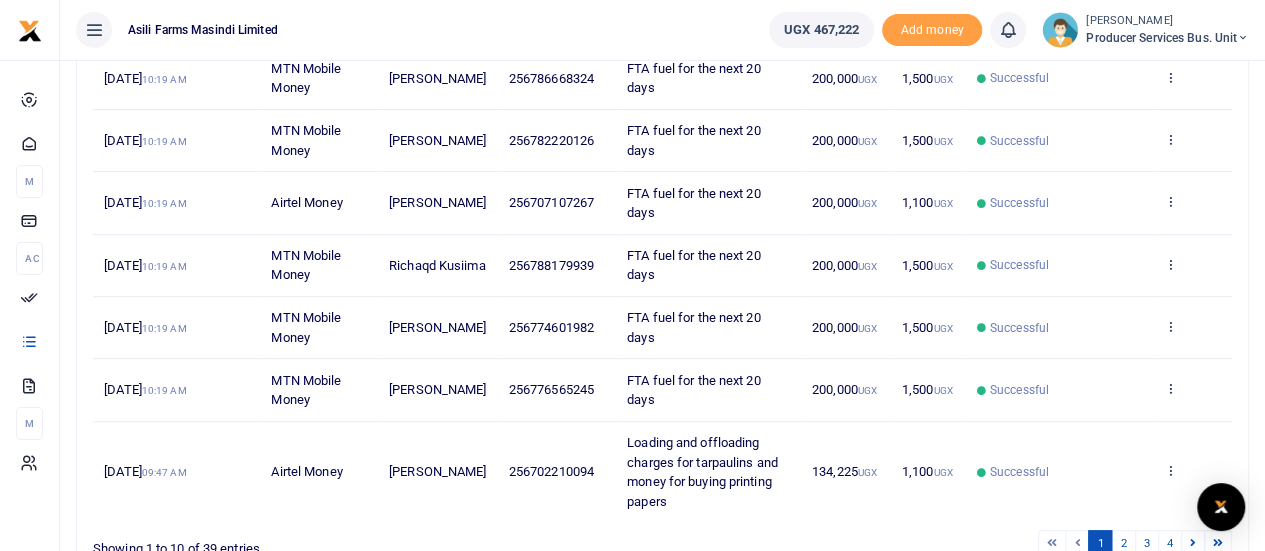 scroll, scrollTop: 616, scrollLeft: 0, axis: vertical 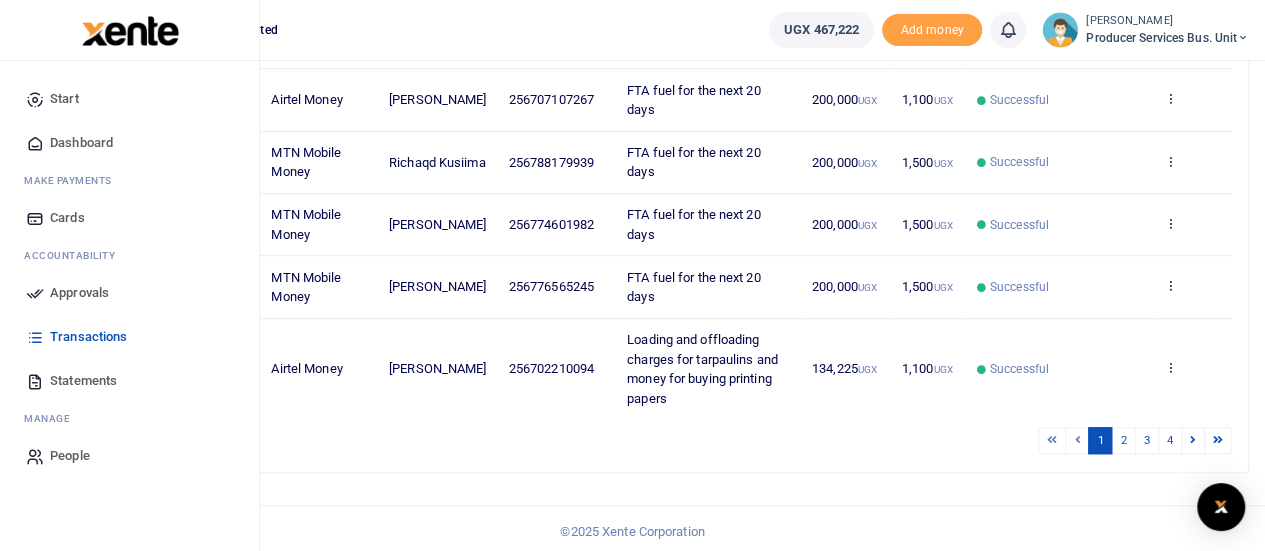 click on "Statements" at bounding box center (83, 381) 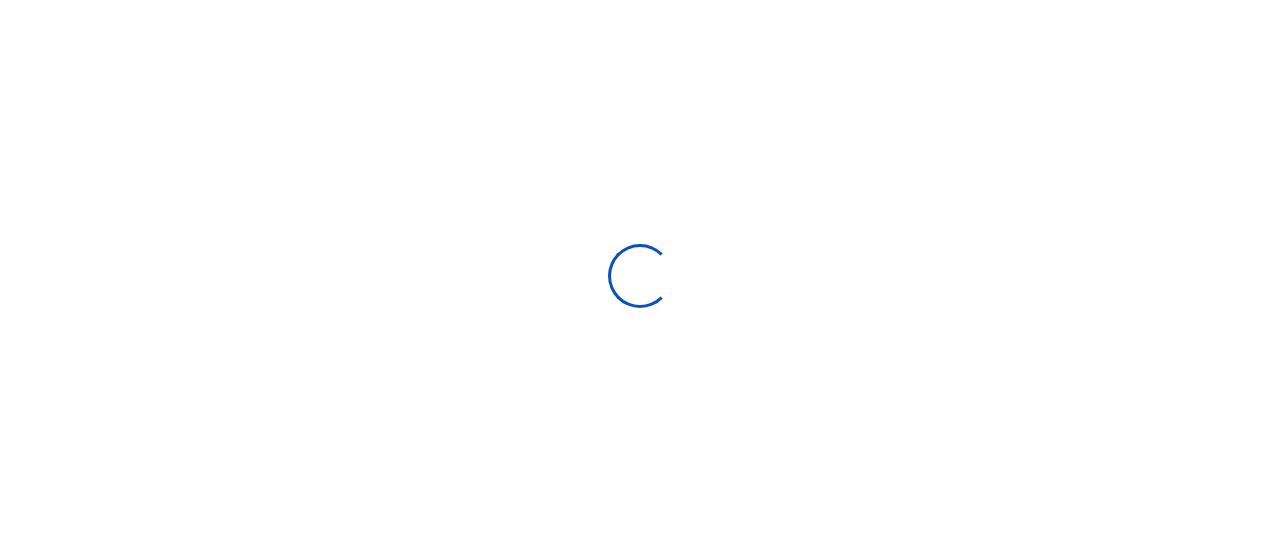 type on "[DATE] - [DATE]" 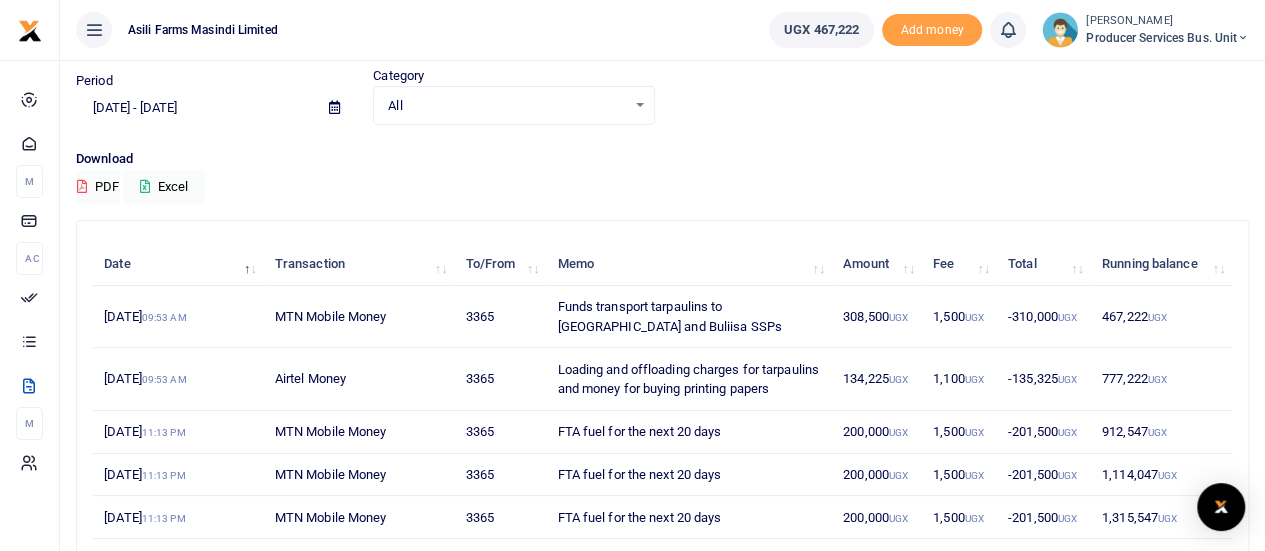 scroll, scrollTop: 100, scrollLeft: 0, axis: vertical 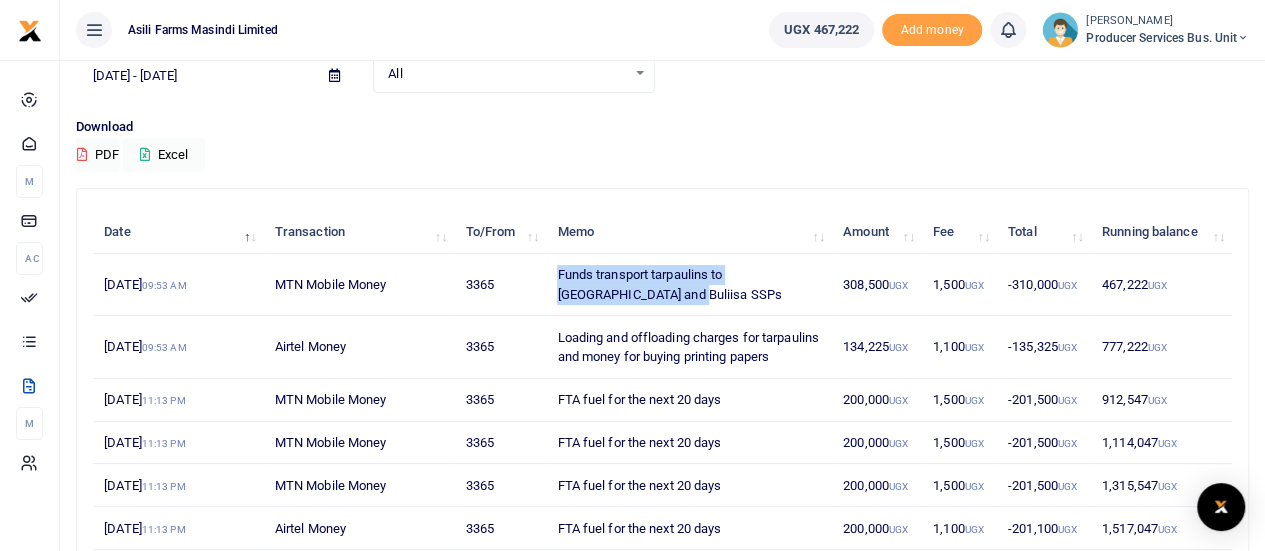 drag, startPoint x: 666, startPoint y: 303, endPoint x: 540, endPoint y: 262, distance: 132.50282 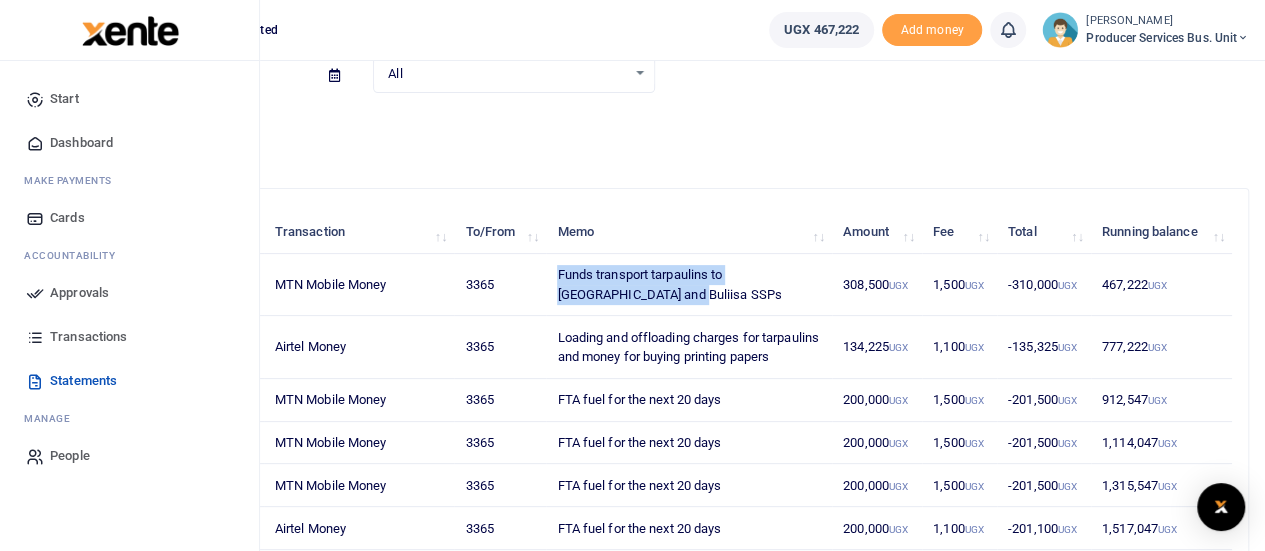 click on "Transactions" at bounding box center (88, 337) 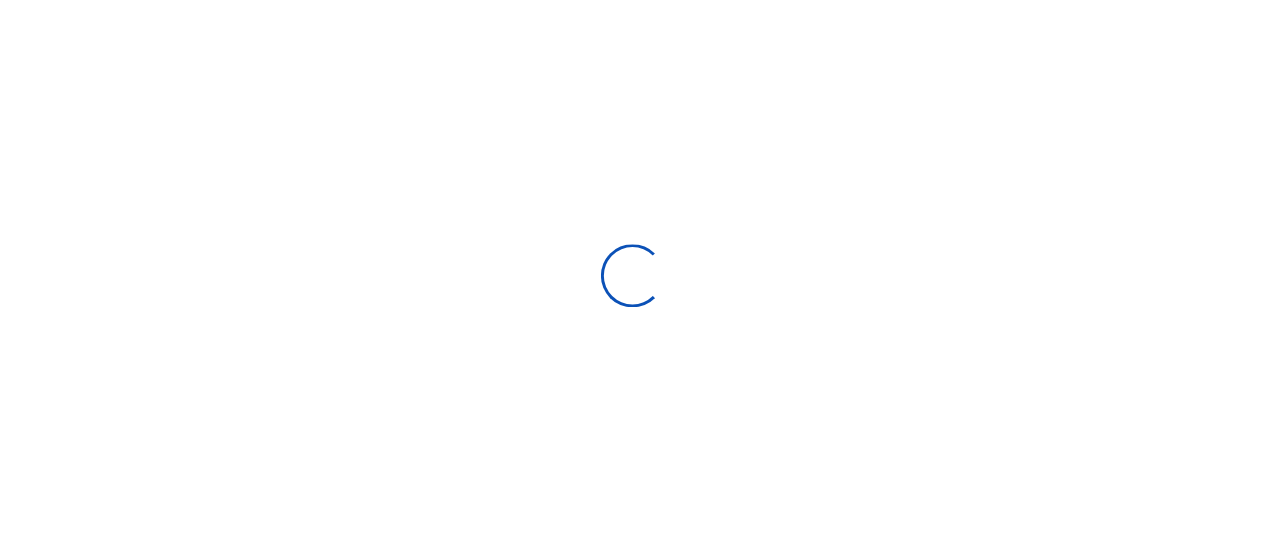 scroll, scrollTop: 0, scrollLeft: 0, axis: both 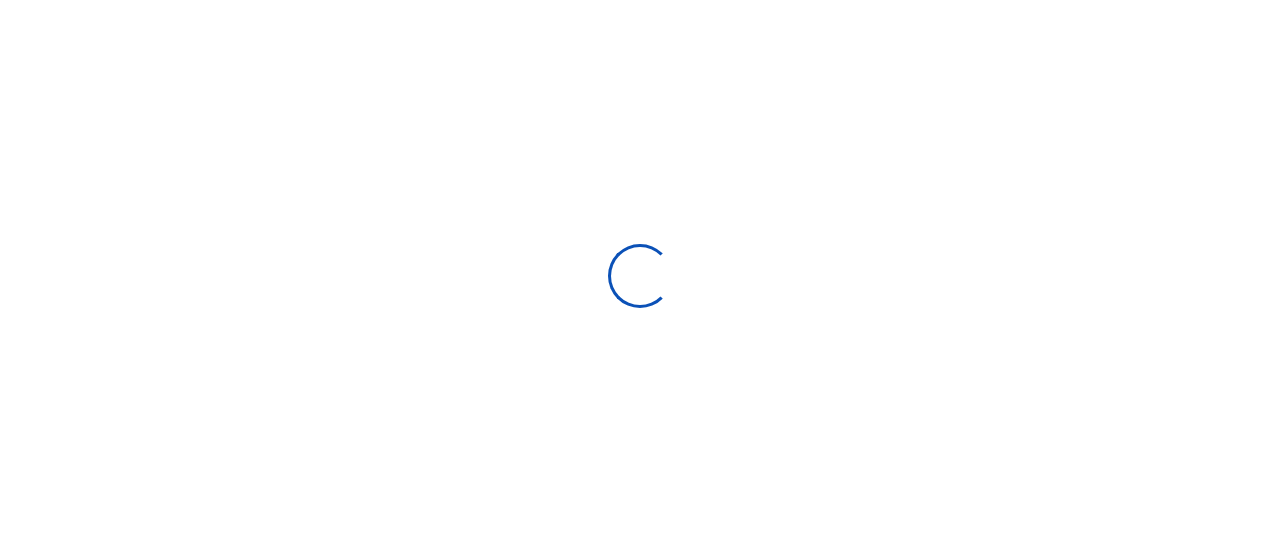 select 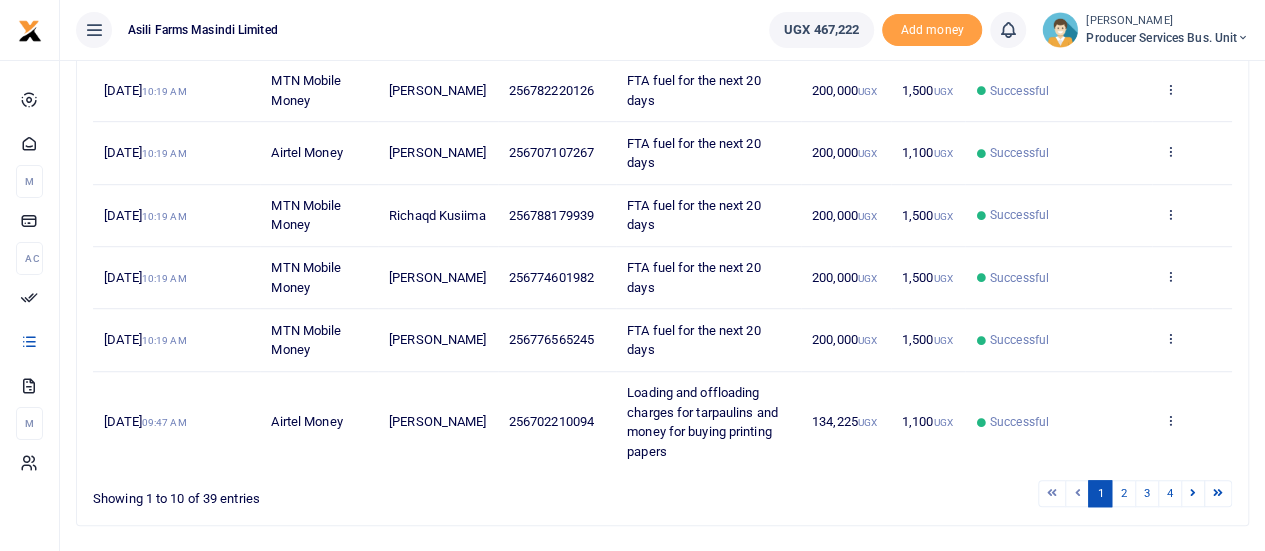 scroll, scrollTop: 616, scrollLeft: 0, axis: vertical 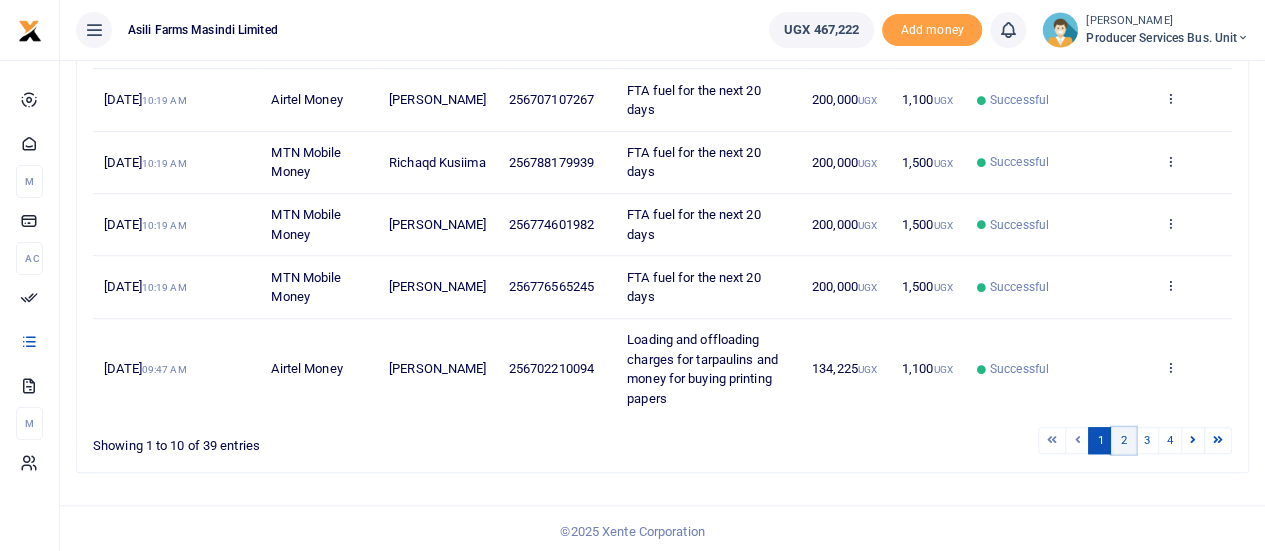 click on "2" at bounding box center (1123, 440) 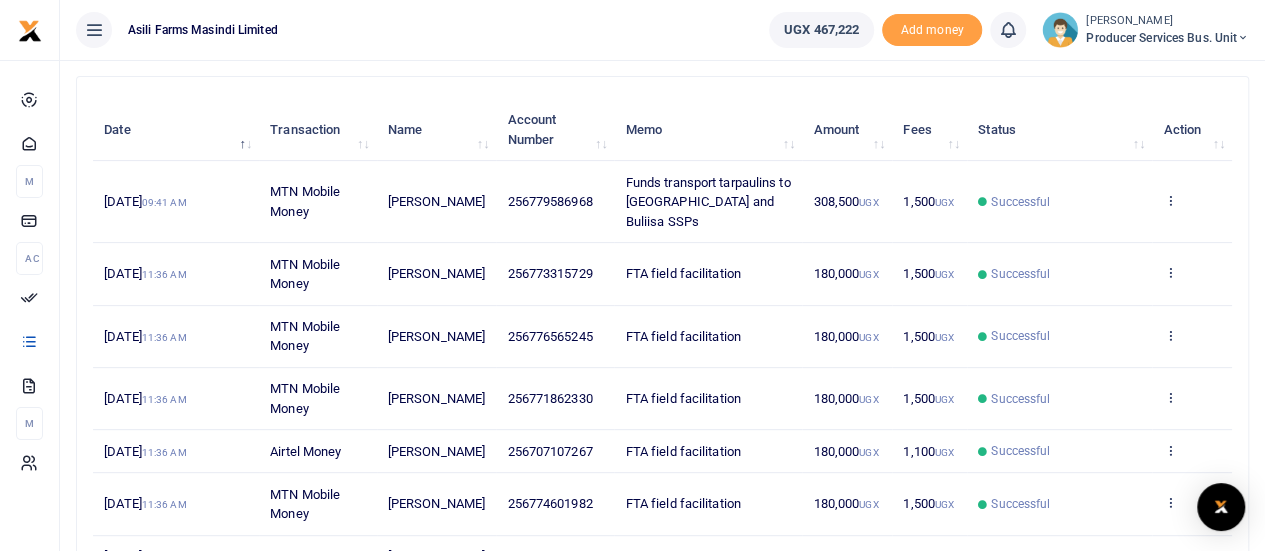scroll, scrollTop: 96, scrollLeft: 0, axis: vertical 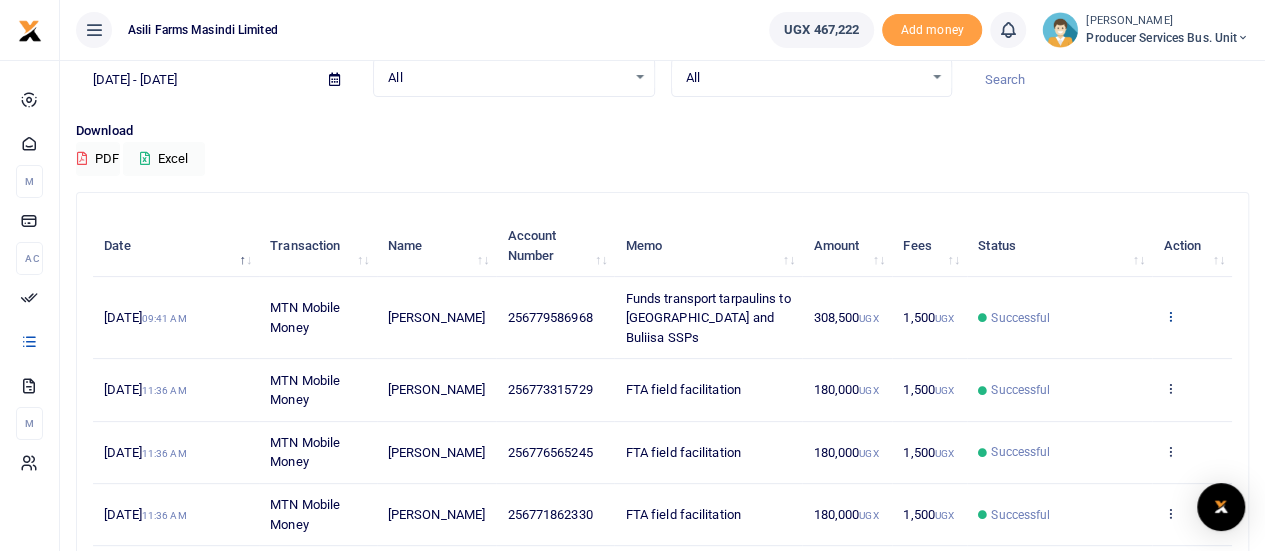 click at bounding box center [1169, 316] 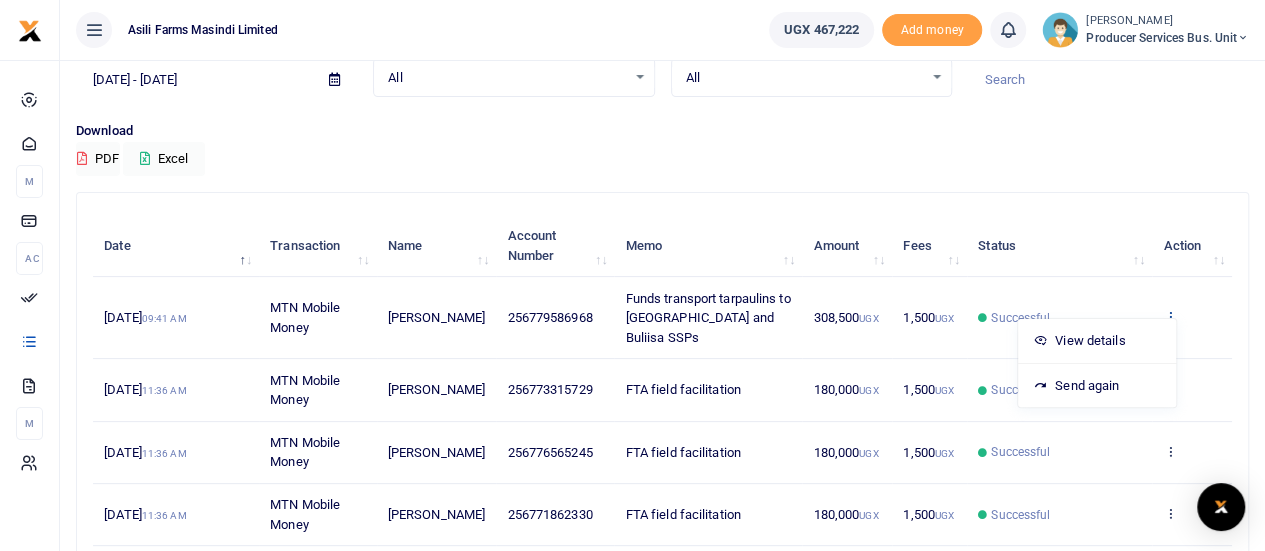 click at bounding box center (1169, 316) 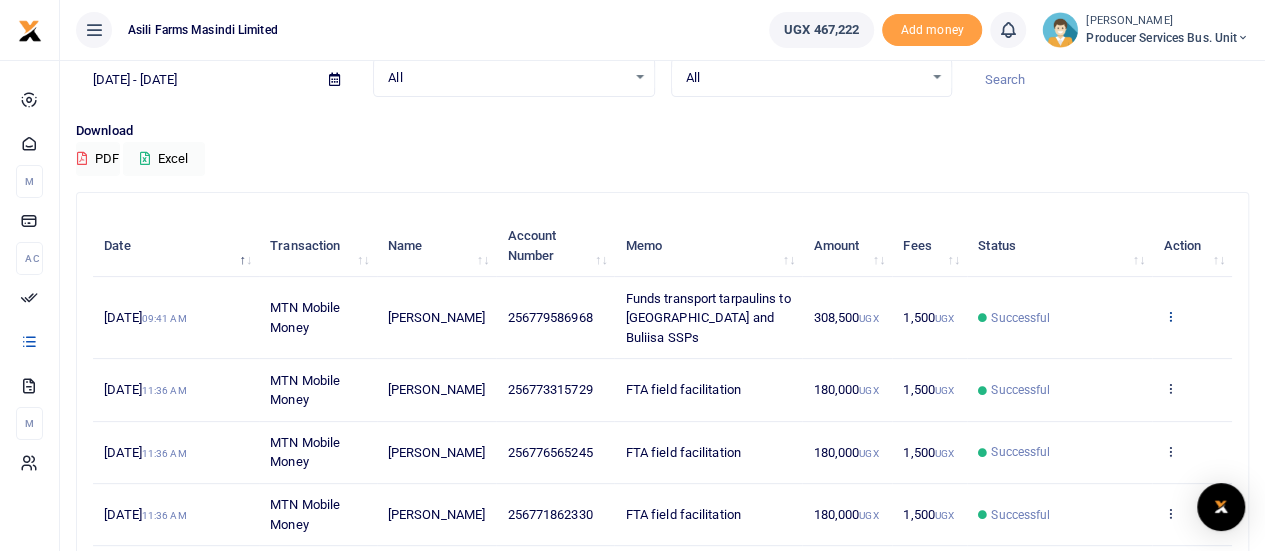 click at bounding box center (1169, 316) 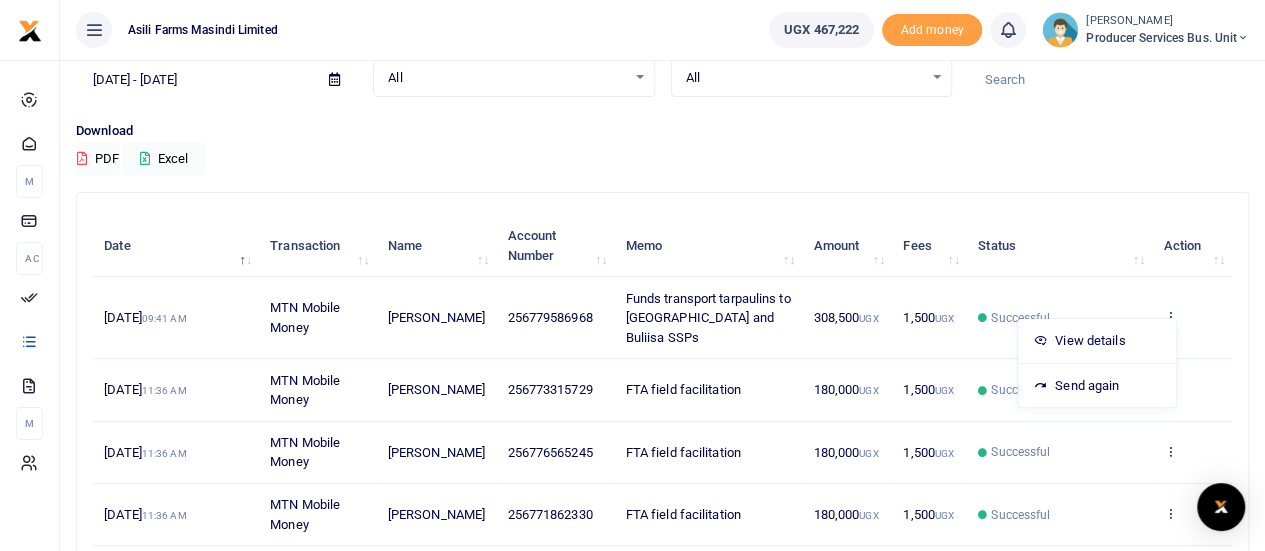 click at bounding box center (1169, 316) 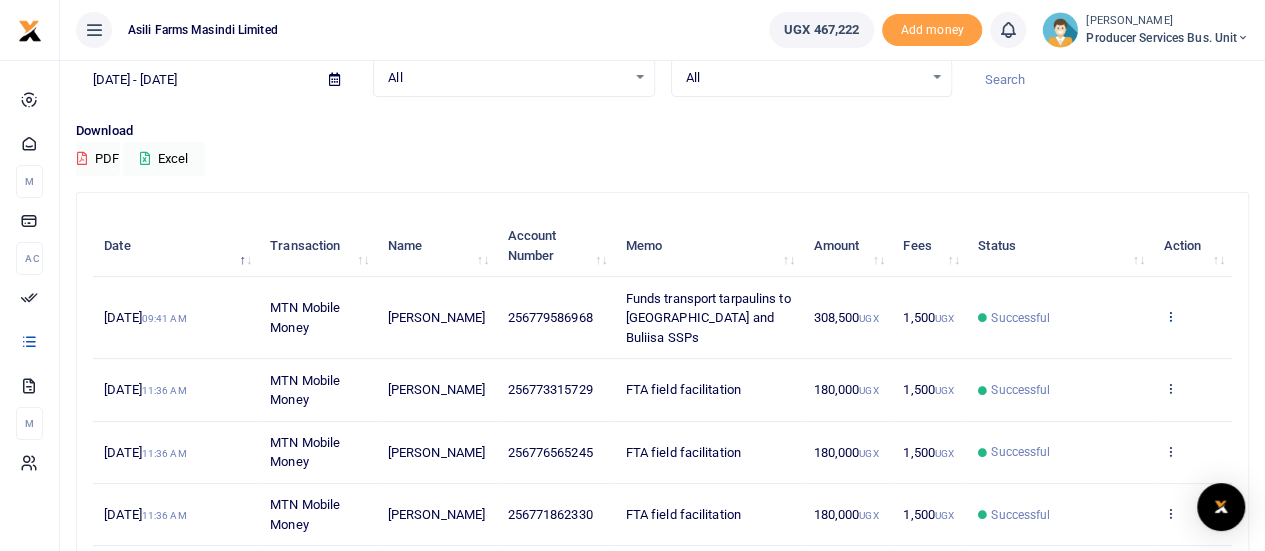 click at bounding box center [1169, 316] 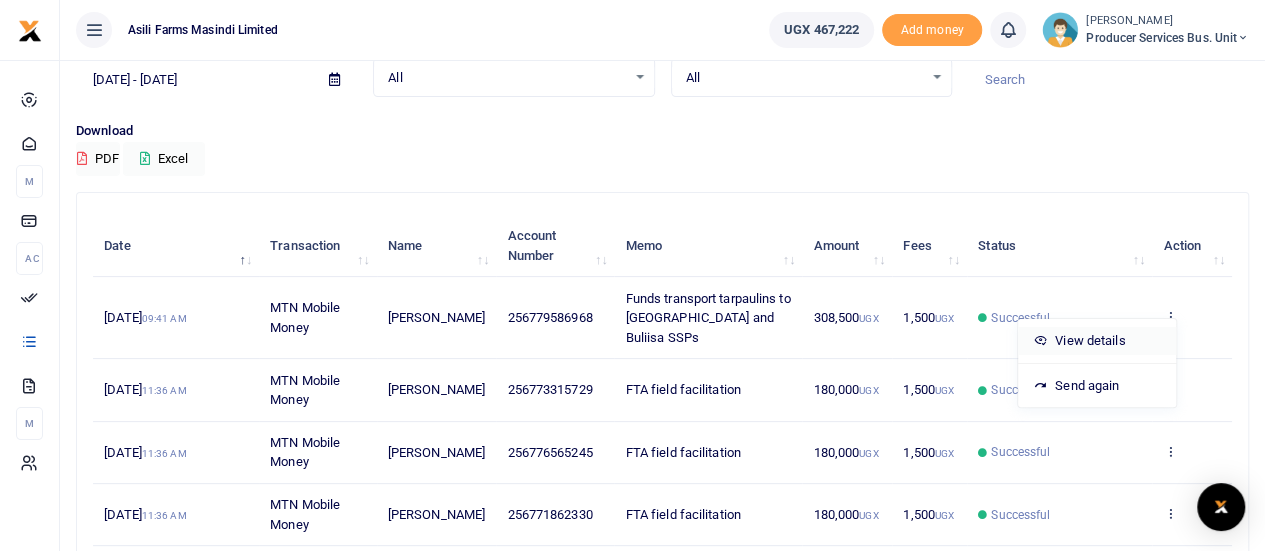 click on "View details" at bounding box center (1097, 341) 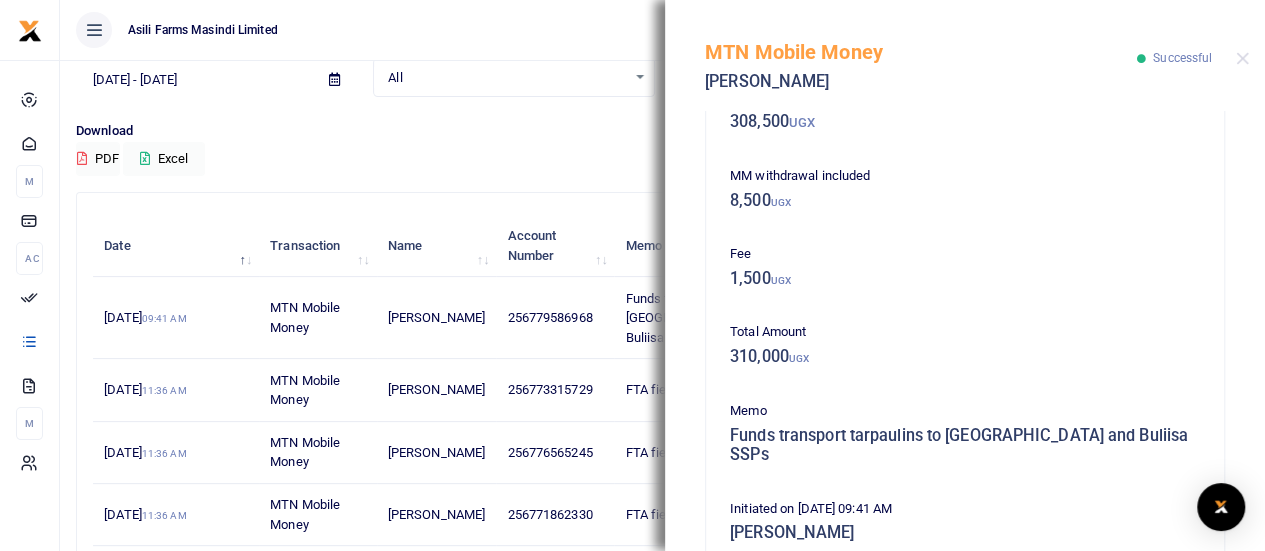 scroll, scrollTop: 100, scrollLeft: 0, axis: vertical 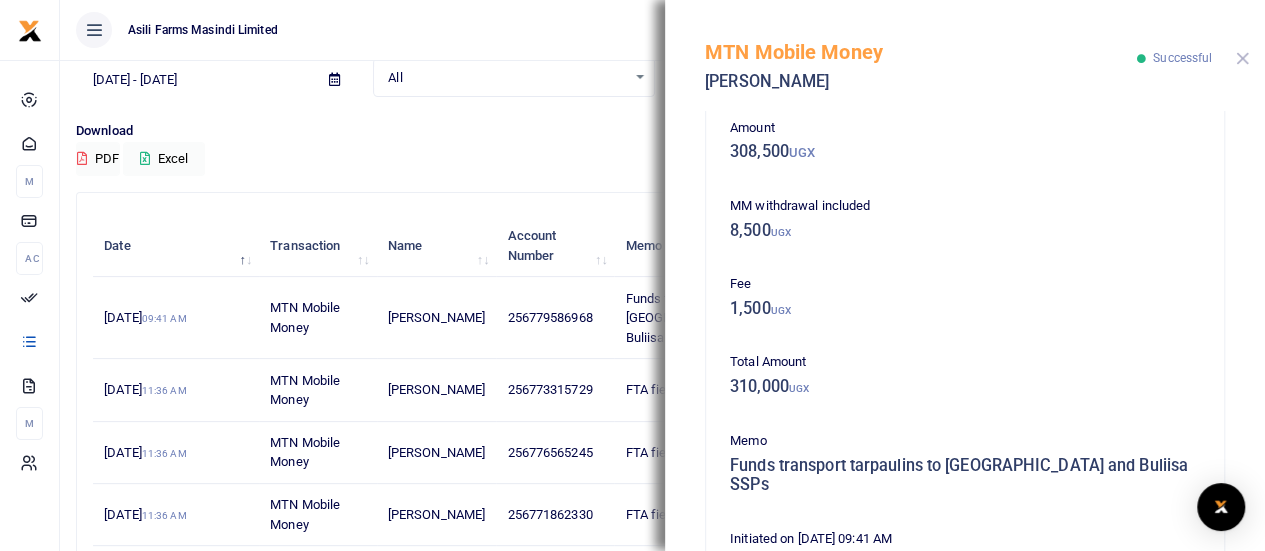 click at bounding box center [1242, 58] 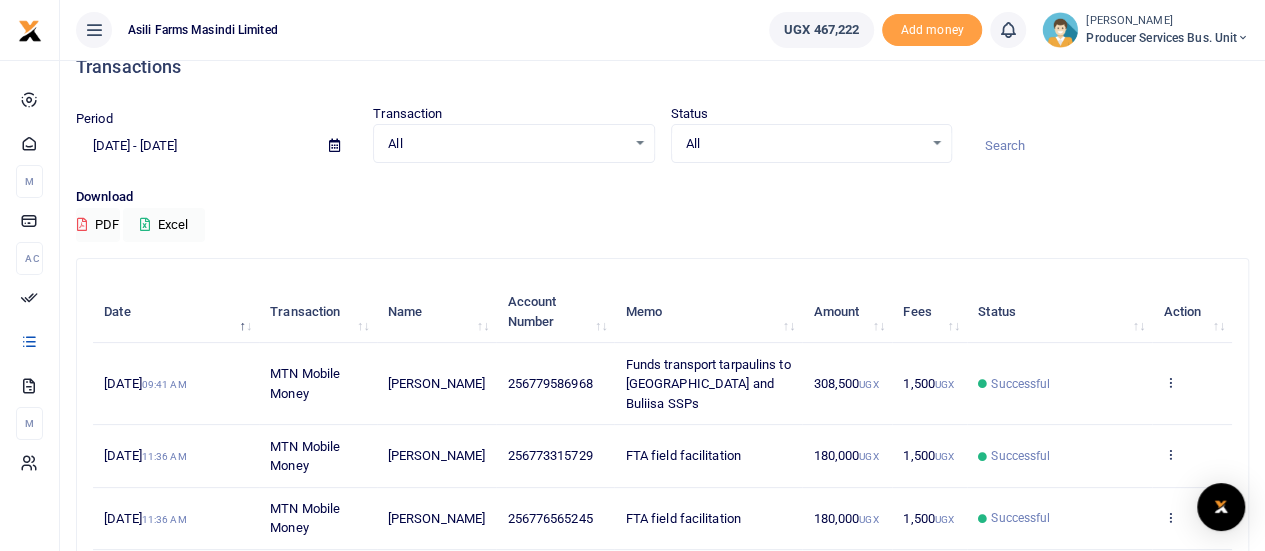 scroll, scrollTop: 0, scrollLeft: 0, axis: both 